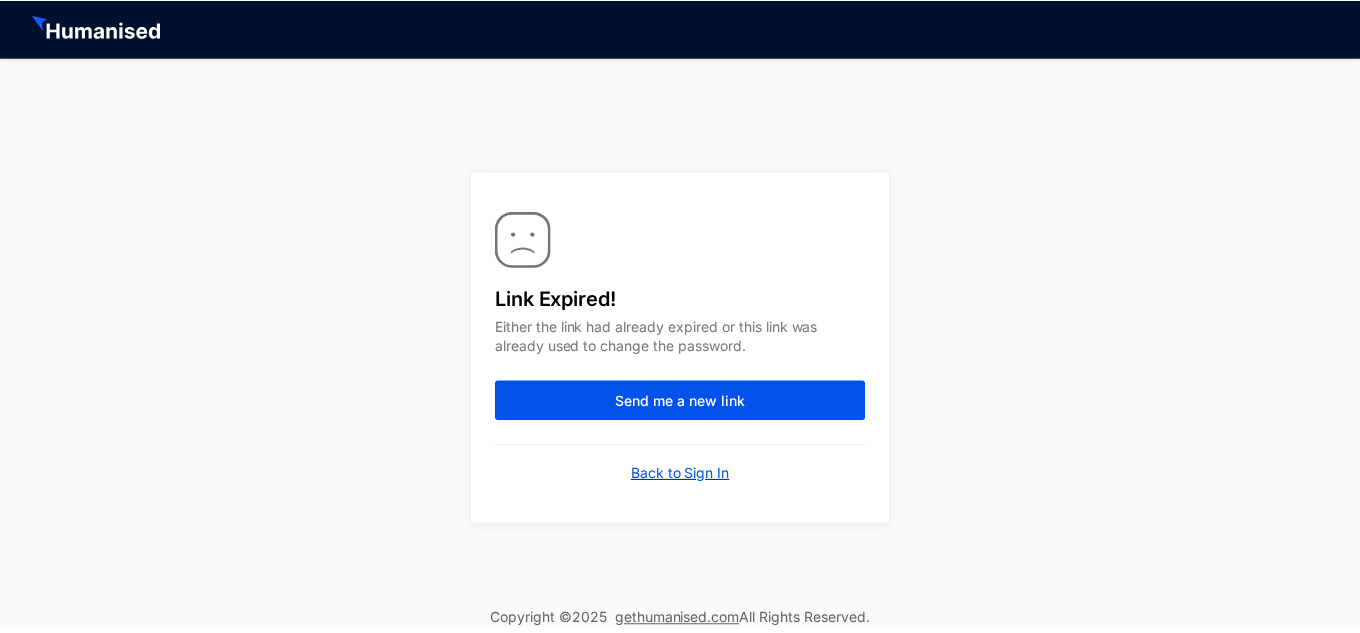 scroll, scrollTop: 0, scrollLeft: 0, axis: both 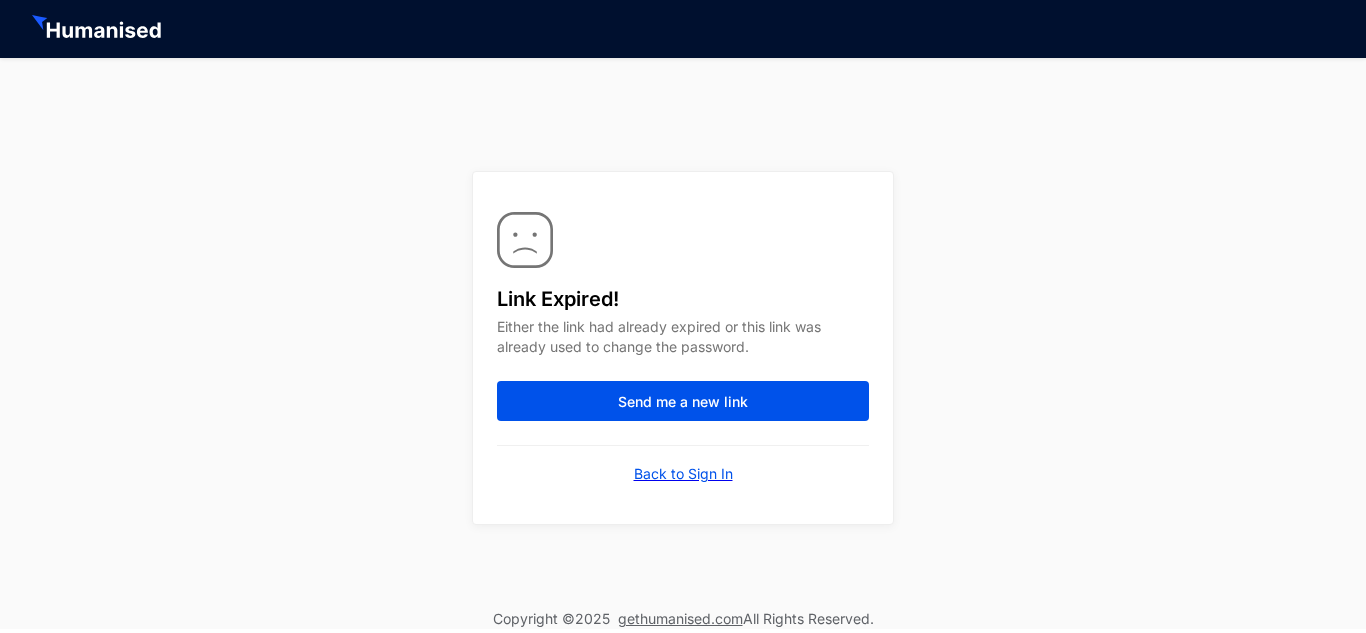 click on "Back to Sign In" at bounding box center [683, 474] 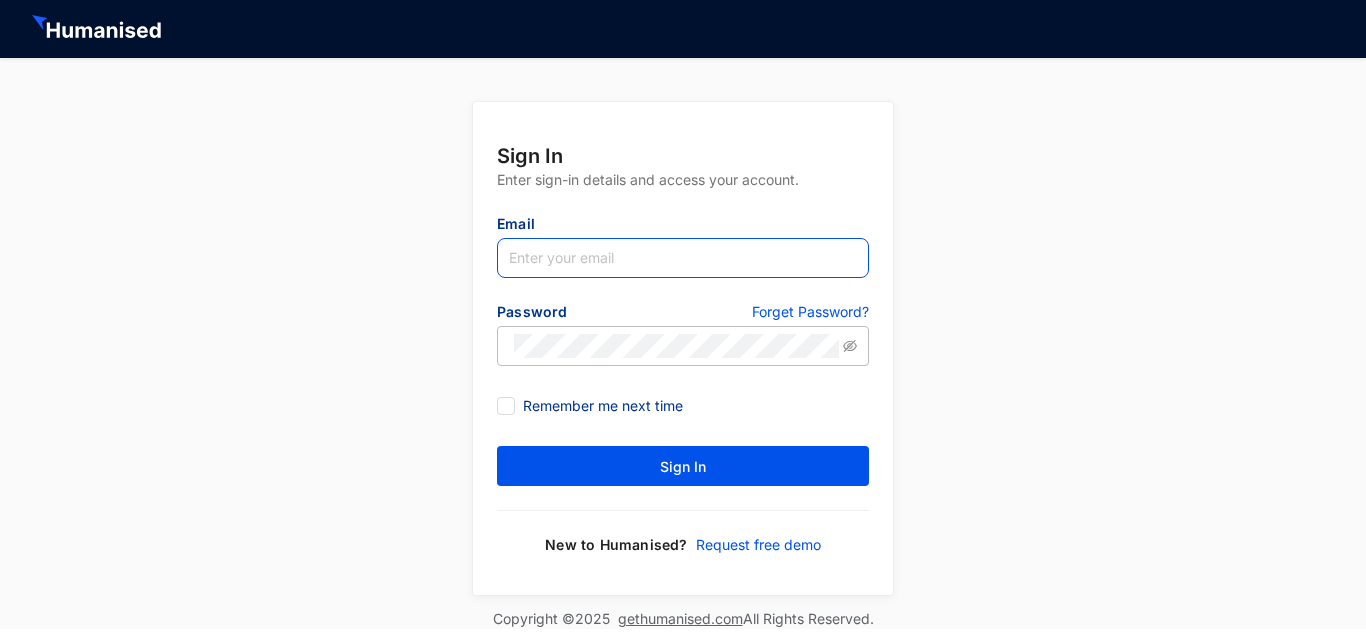 click at bounding box center [683, 258] 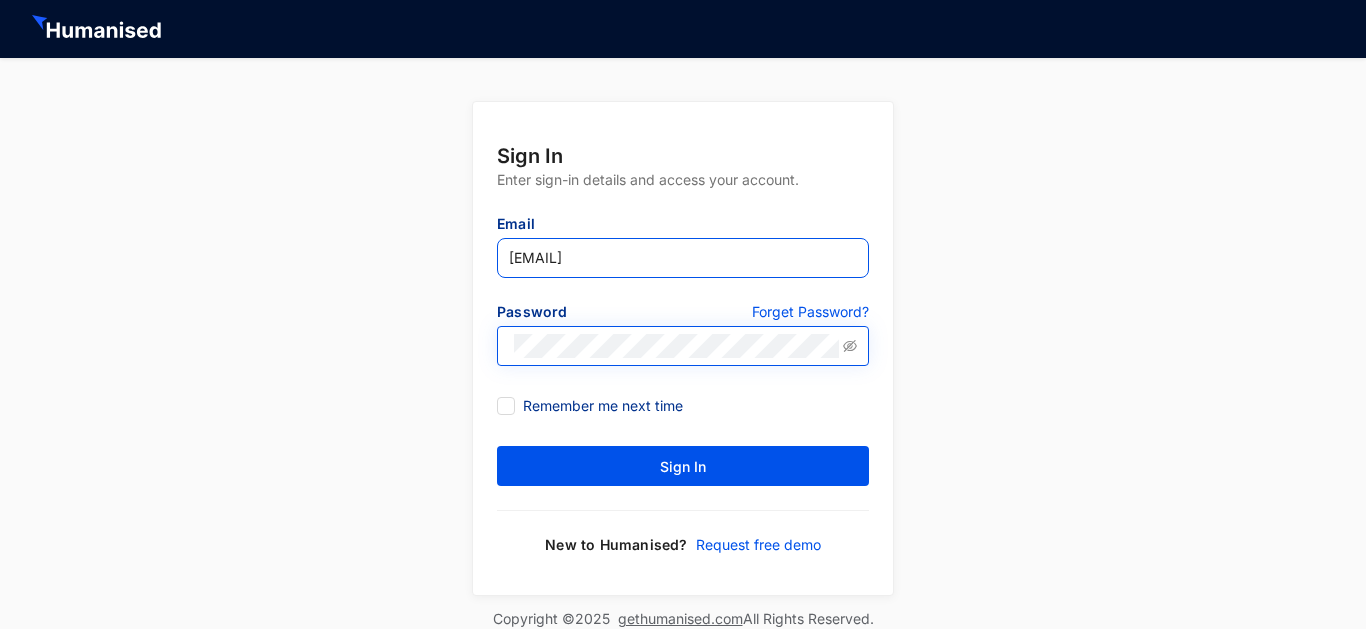 type on "[EMAIL]" 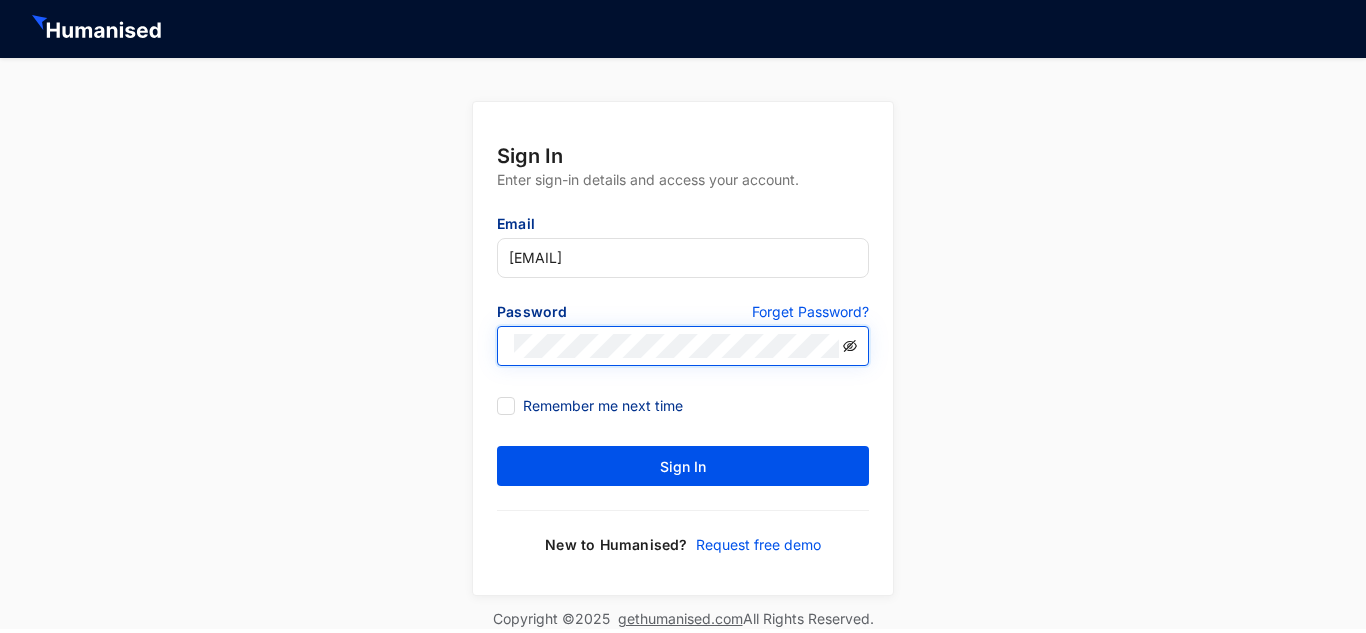 click 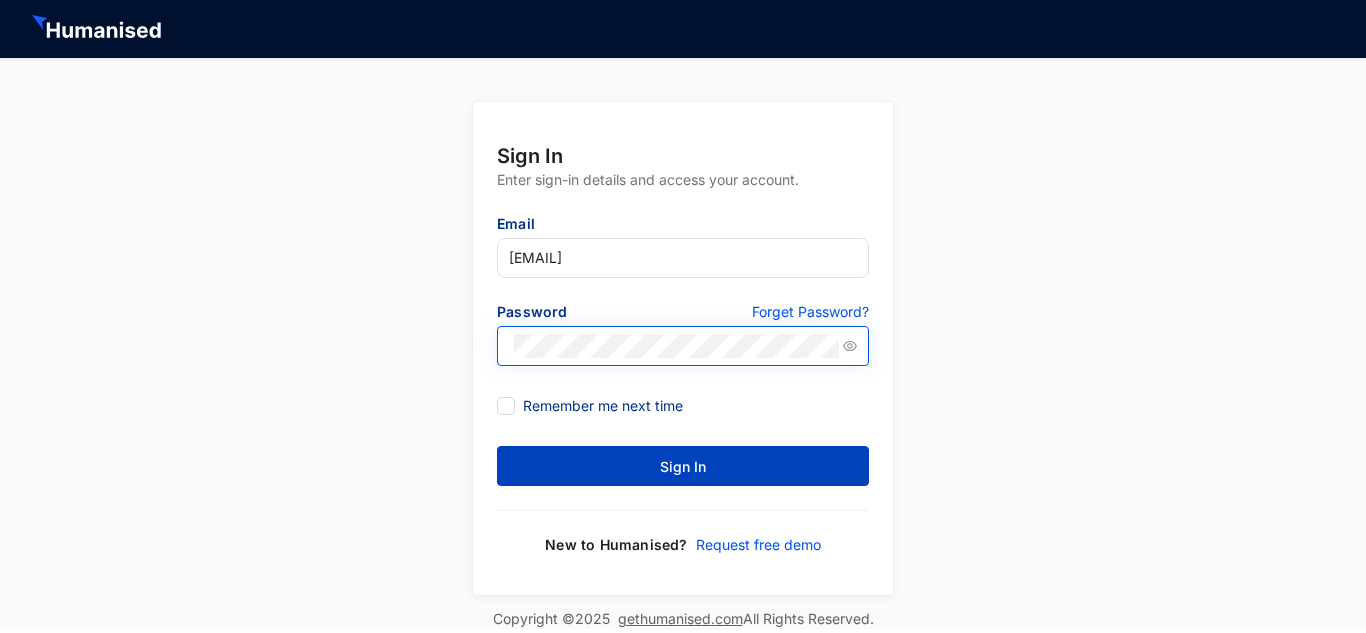 click on "Sign In" at bounding box center [683, 466] 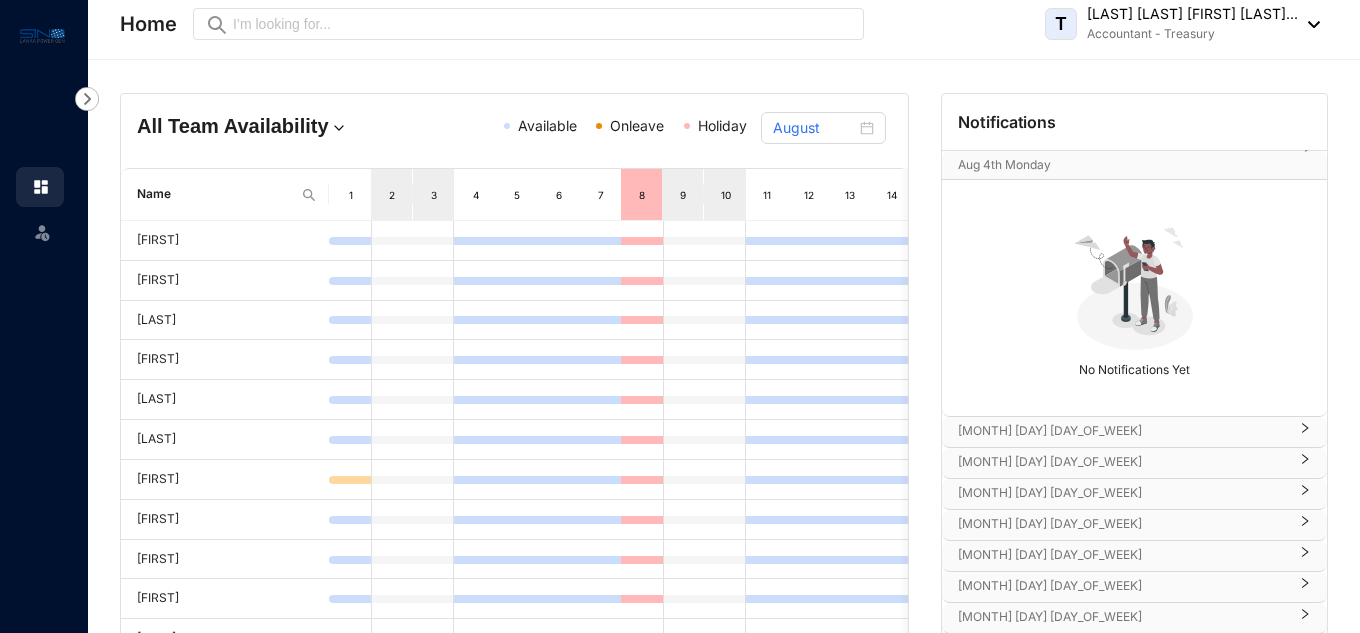 click on "Accountant - Treasury" at bounding box center [1192, 34] 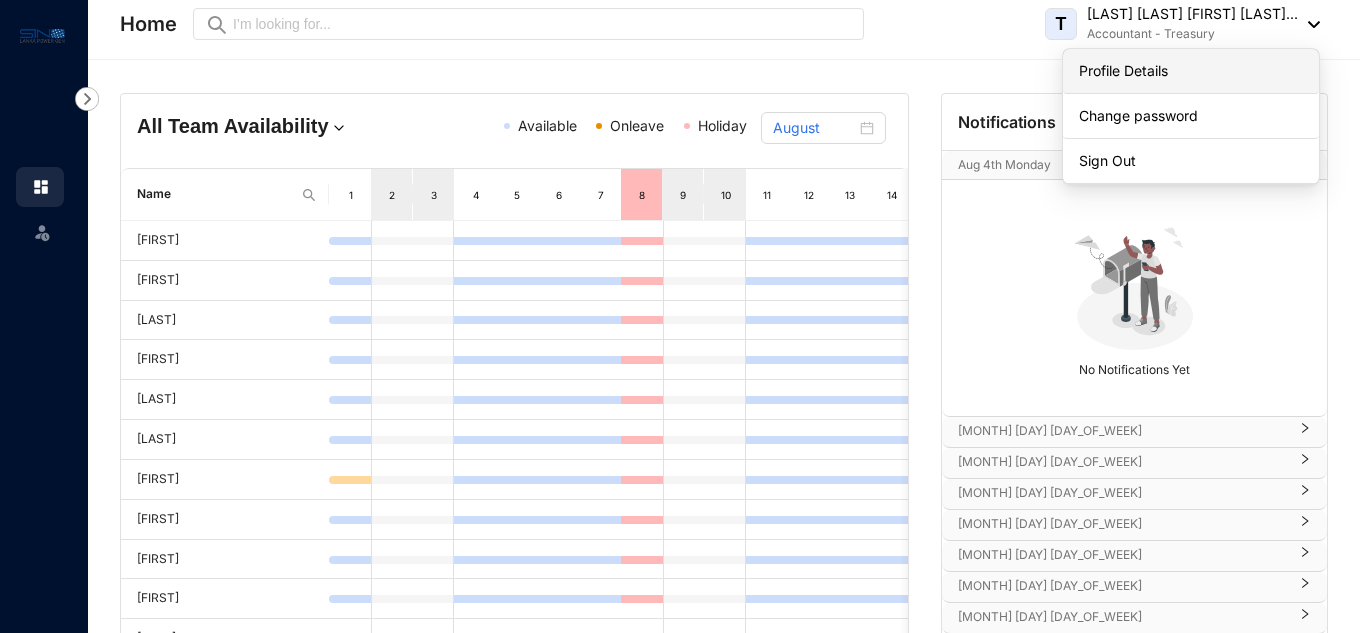 click on "Profile Details" at bounding box center [1191, 71] 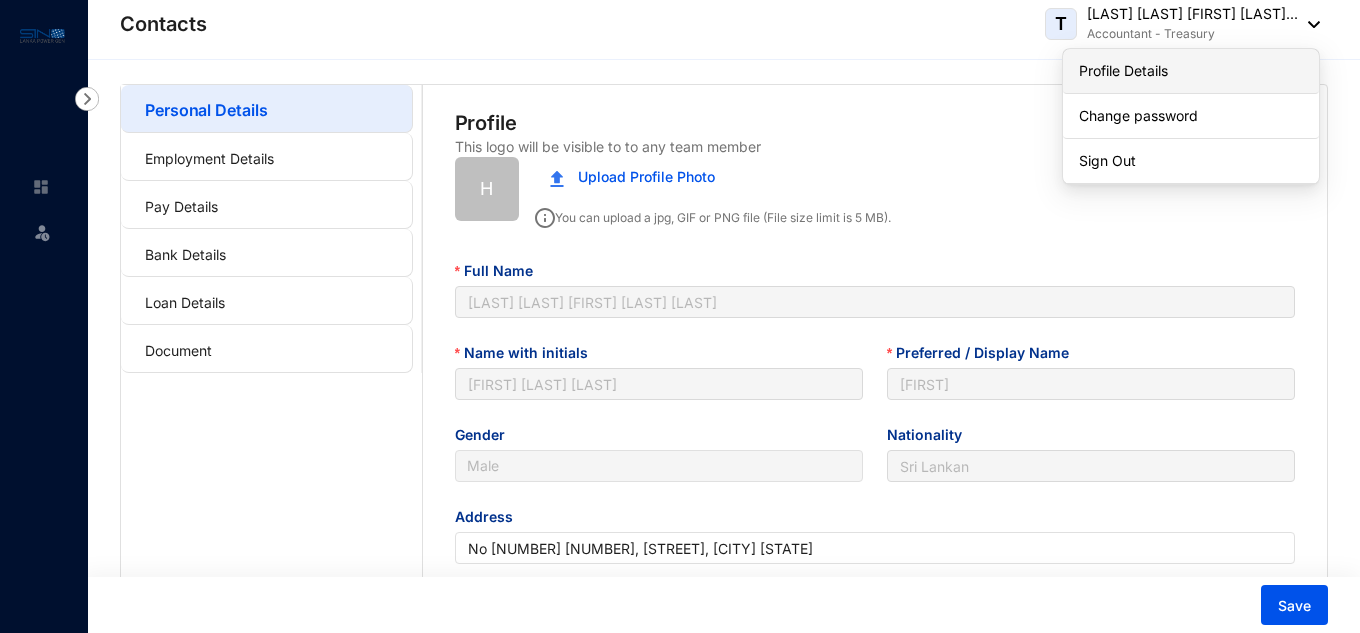type on "[YEAR]-[MONTH]-[DAY]" 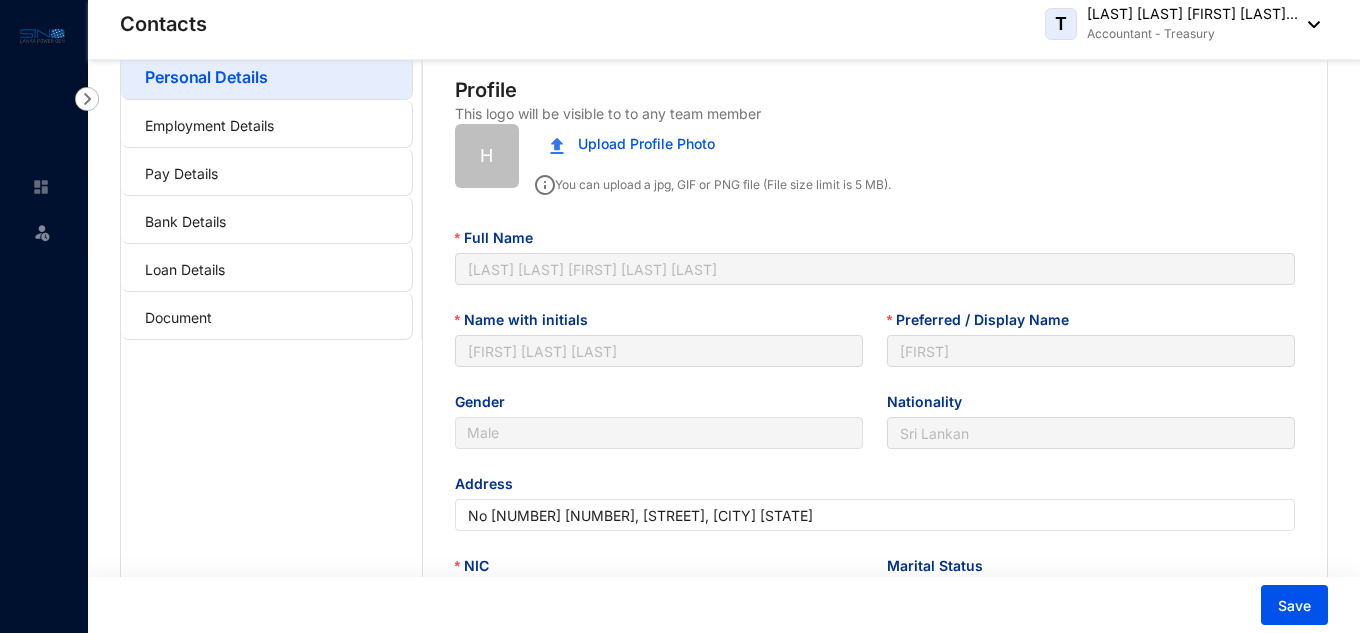 scroll, scrollTop: 25, scrollLeft: 0, axis: vertical 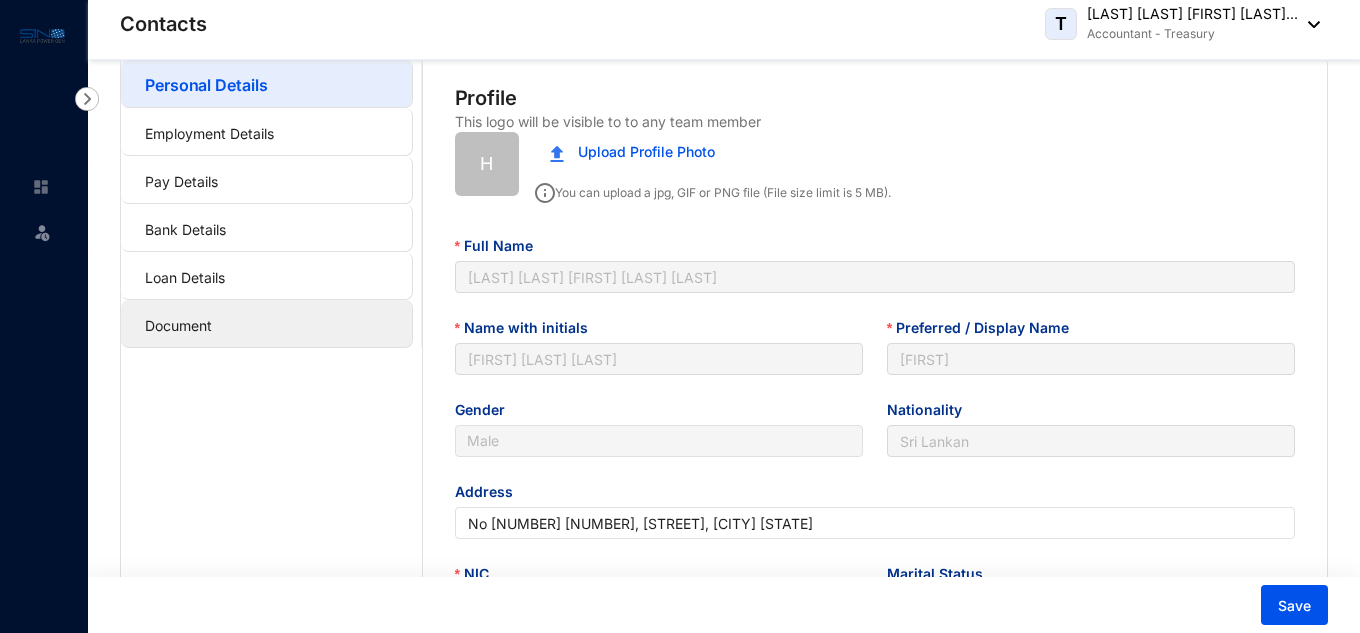 click on "Document" at bounding box center (178, 325) 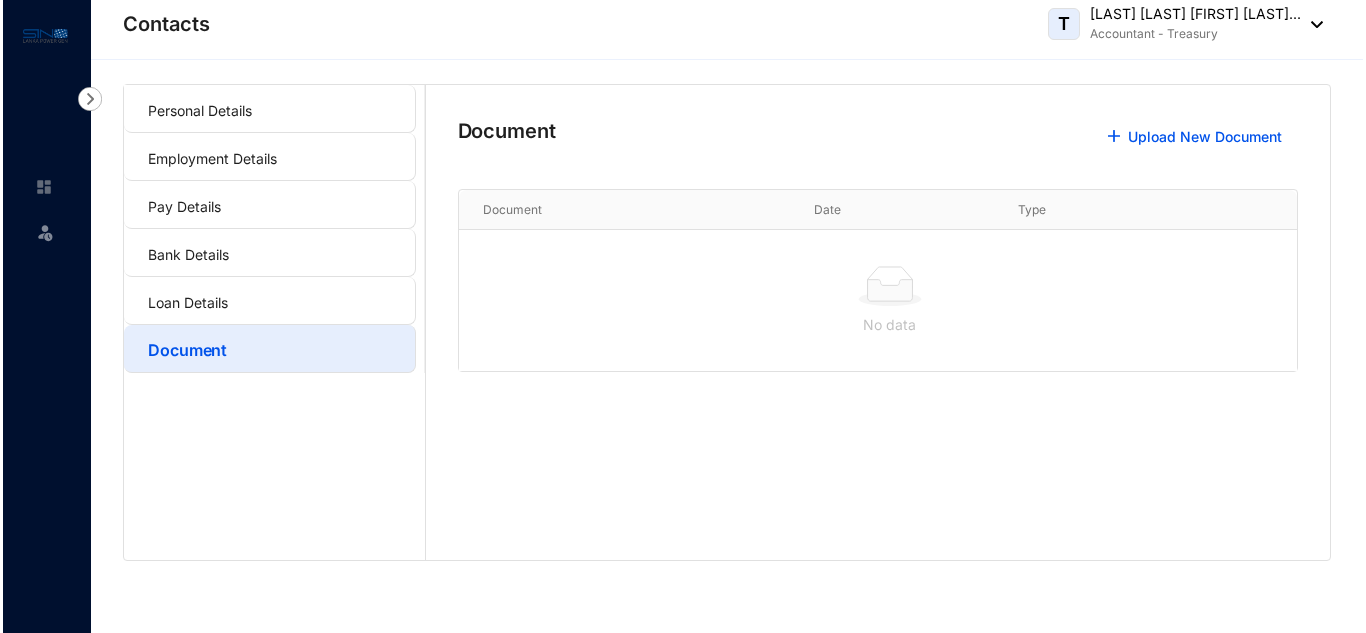 scroll, scrollTop: 0, scrollLeft: 0, axis: both 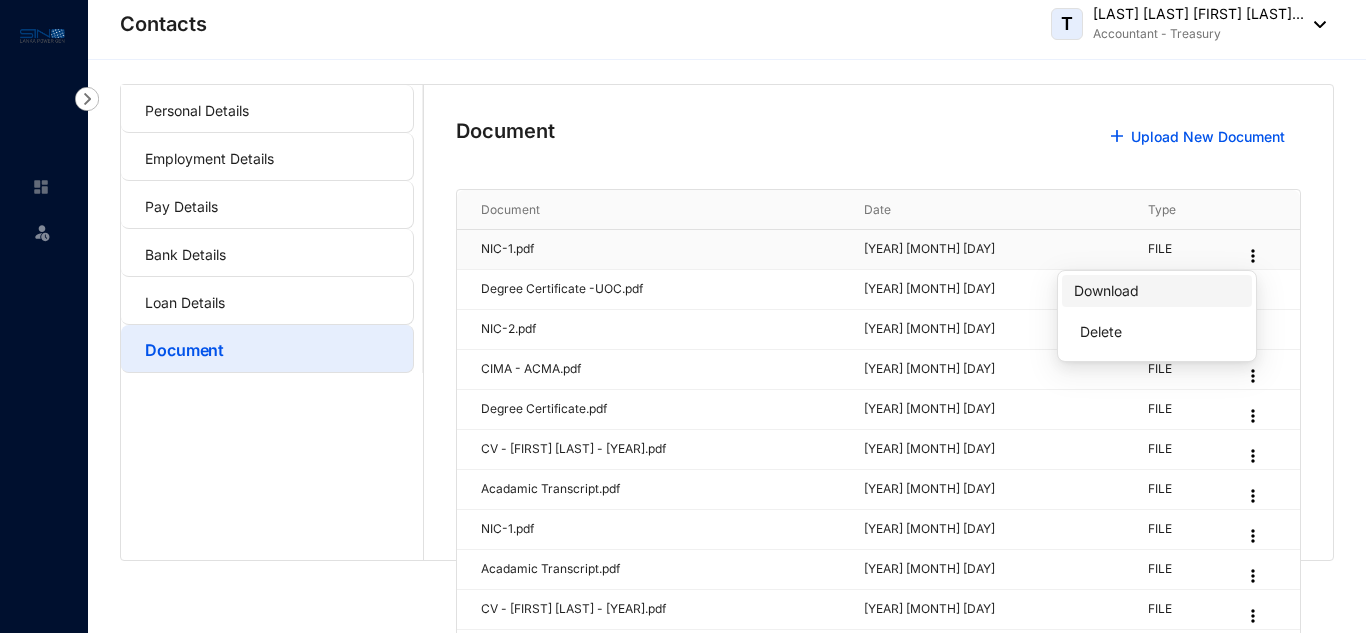 click on "Download" at bounding box center (1106, 290) 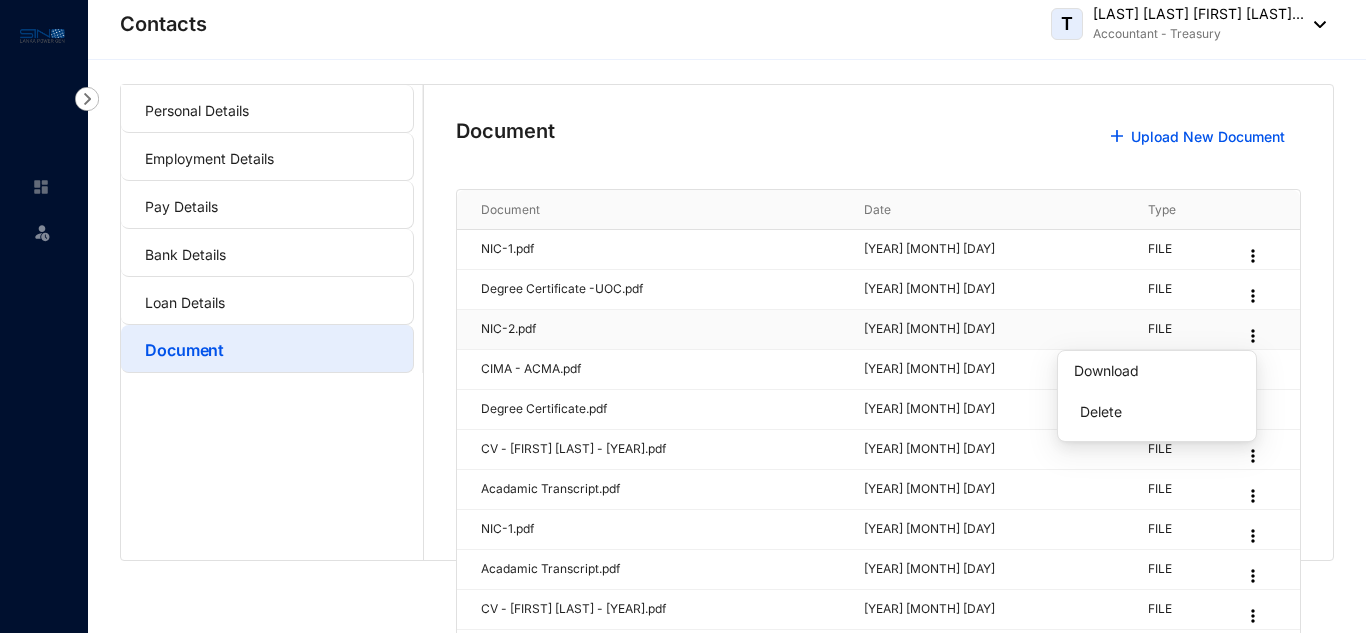 click at bounding box center [1253, 336] 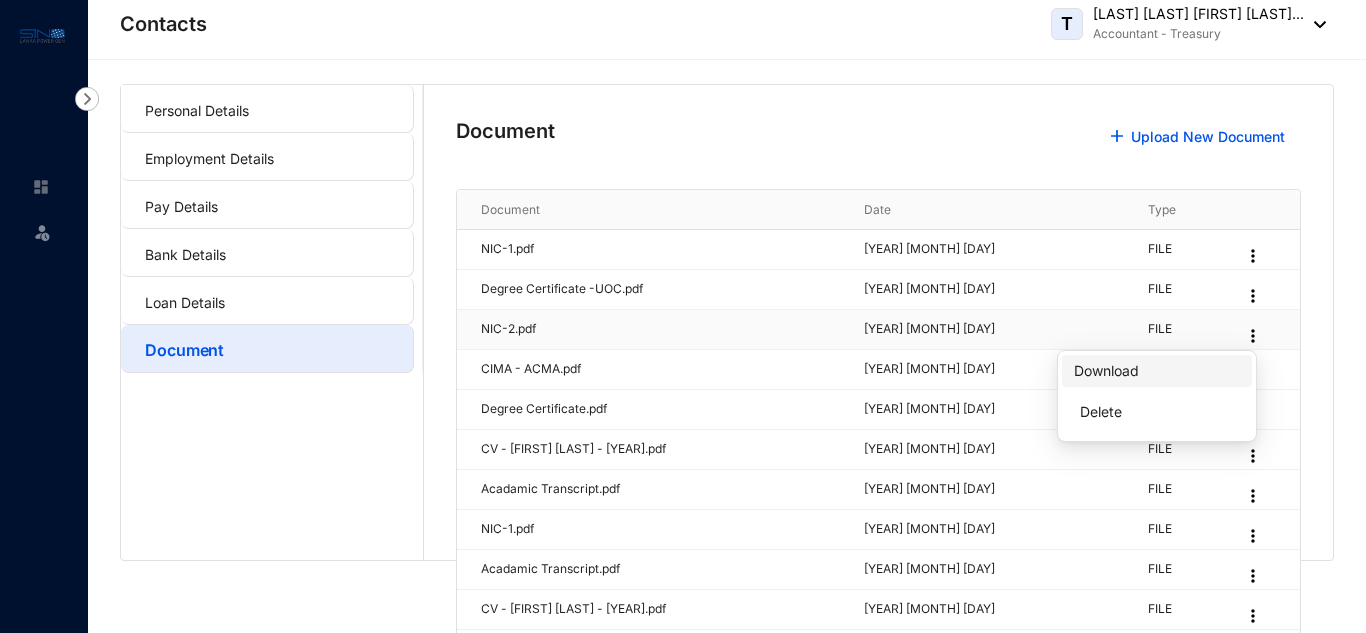 click on "Download" at bounding box center [1106, 370] 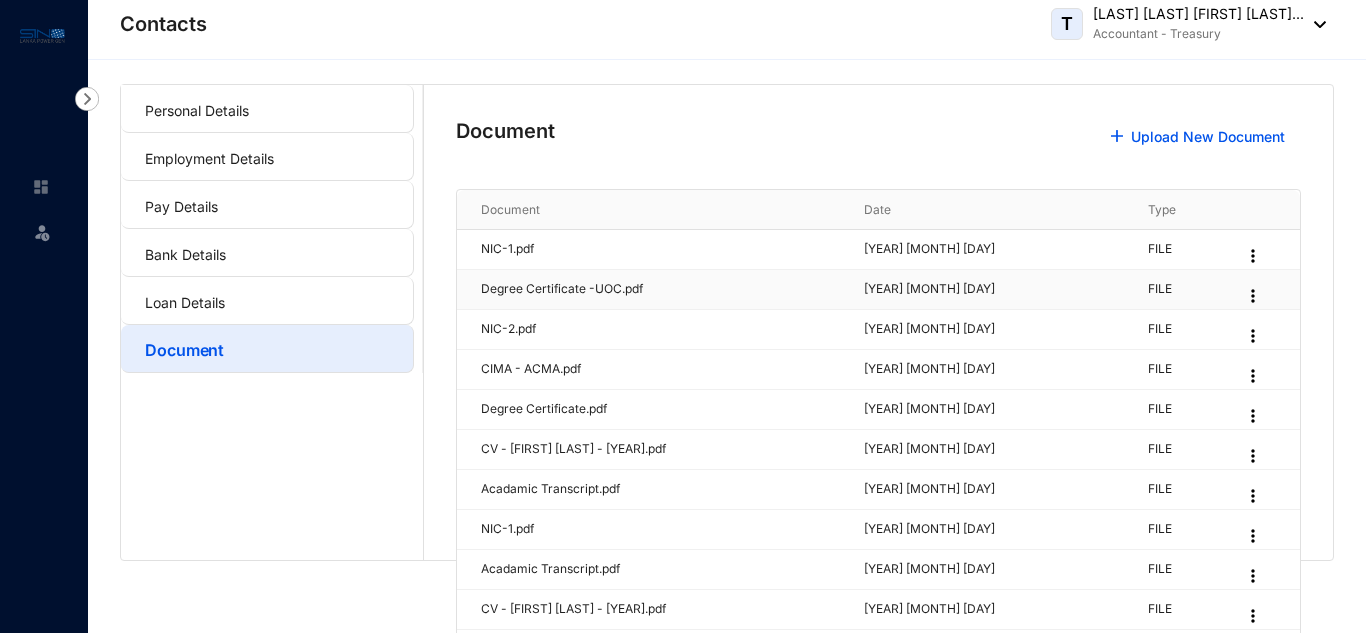 click at bounding box center (1253, 296) 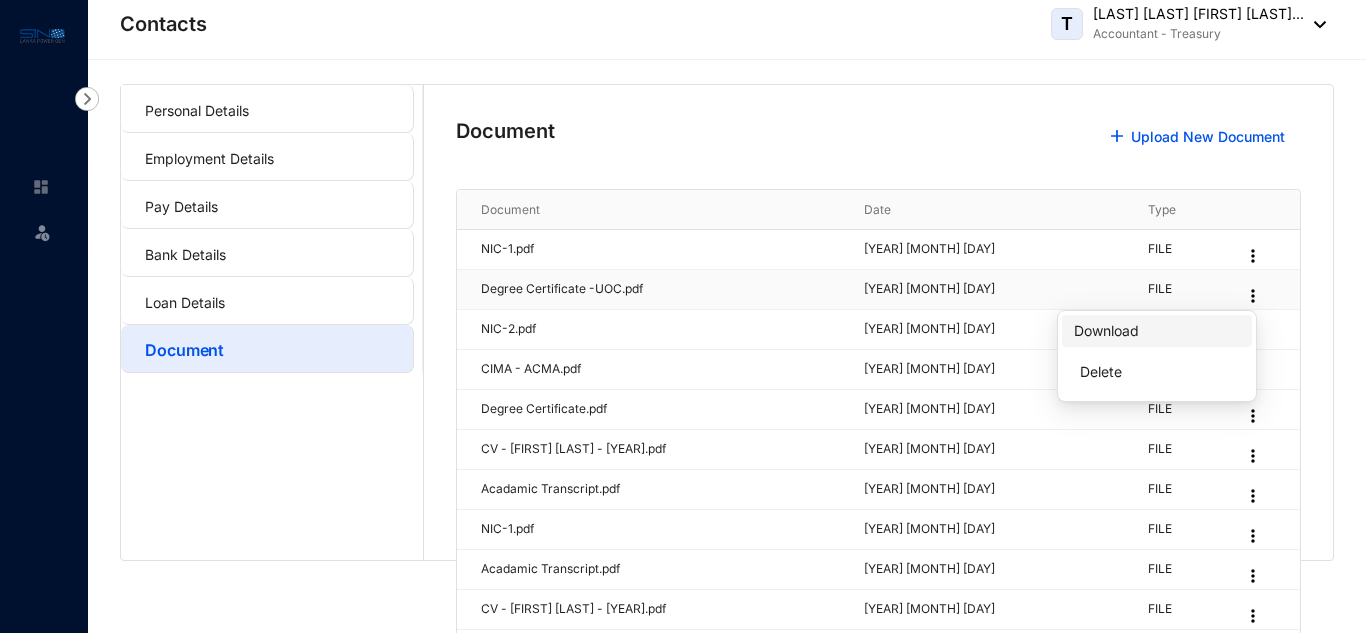 click on "Download" at bounding box center (1106, 330) 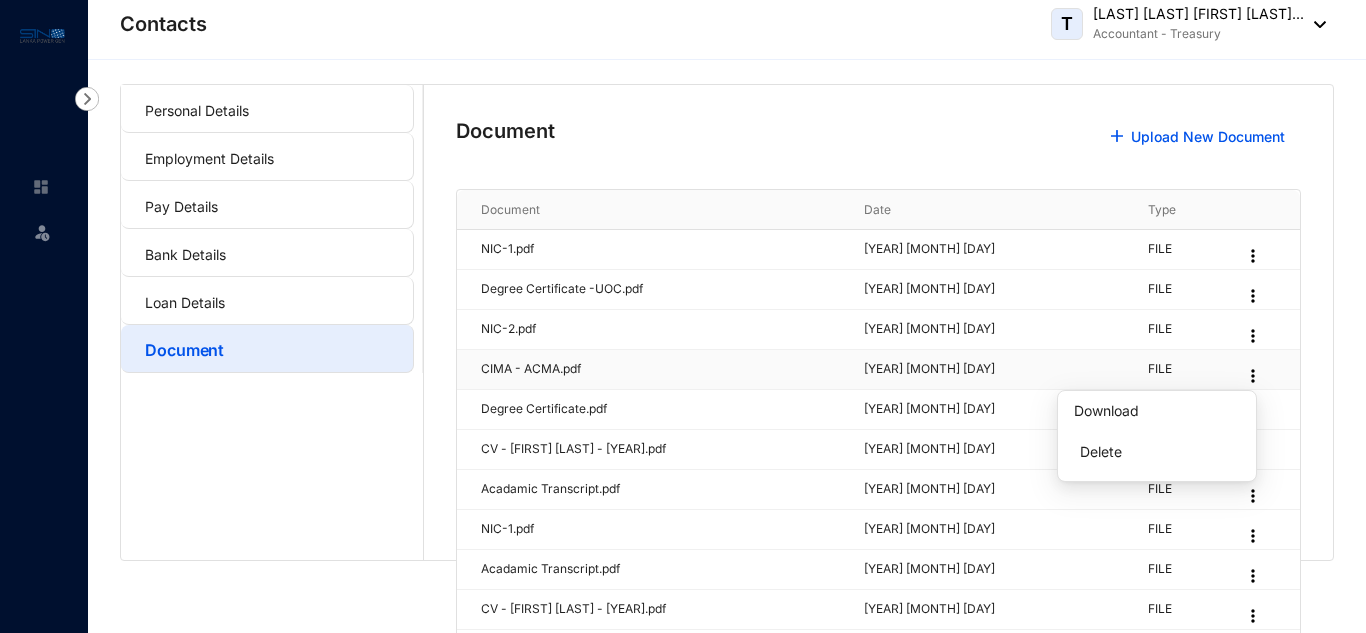 click at bounding box center [1253, 376] 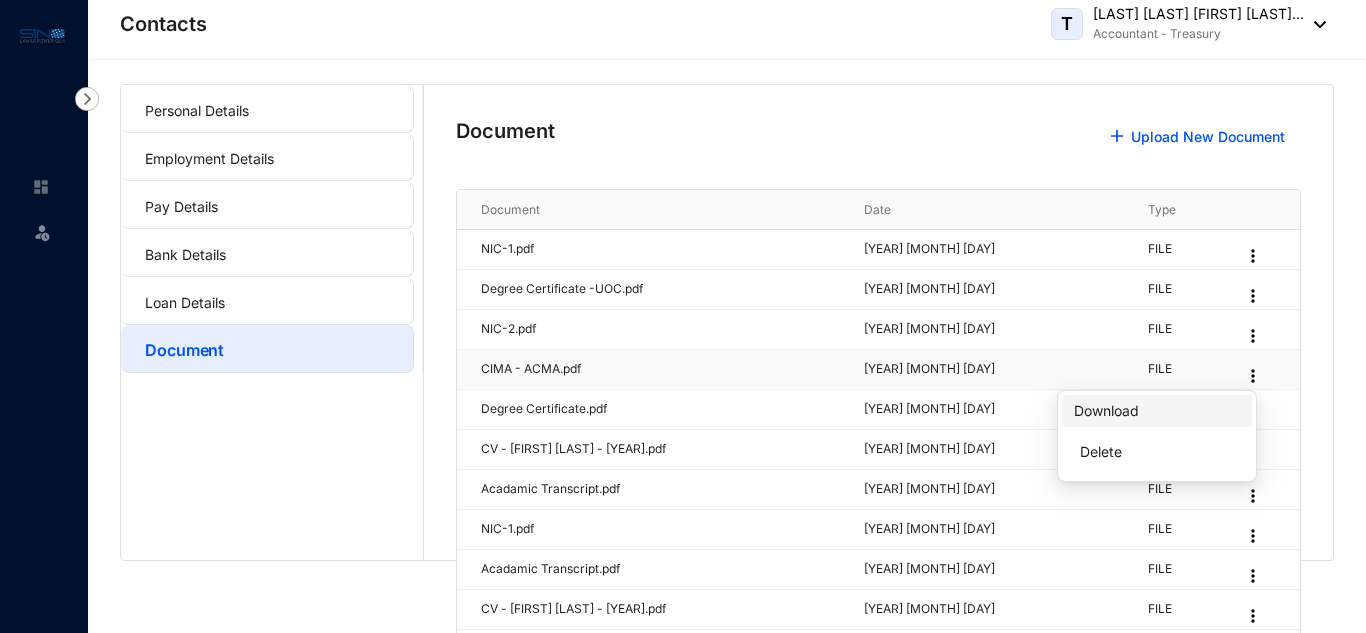 click on "Download" at bounding box center [1106, 410] 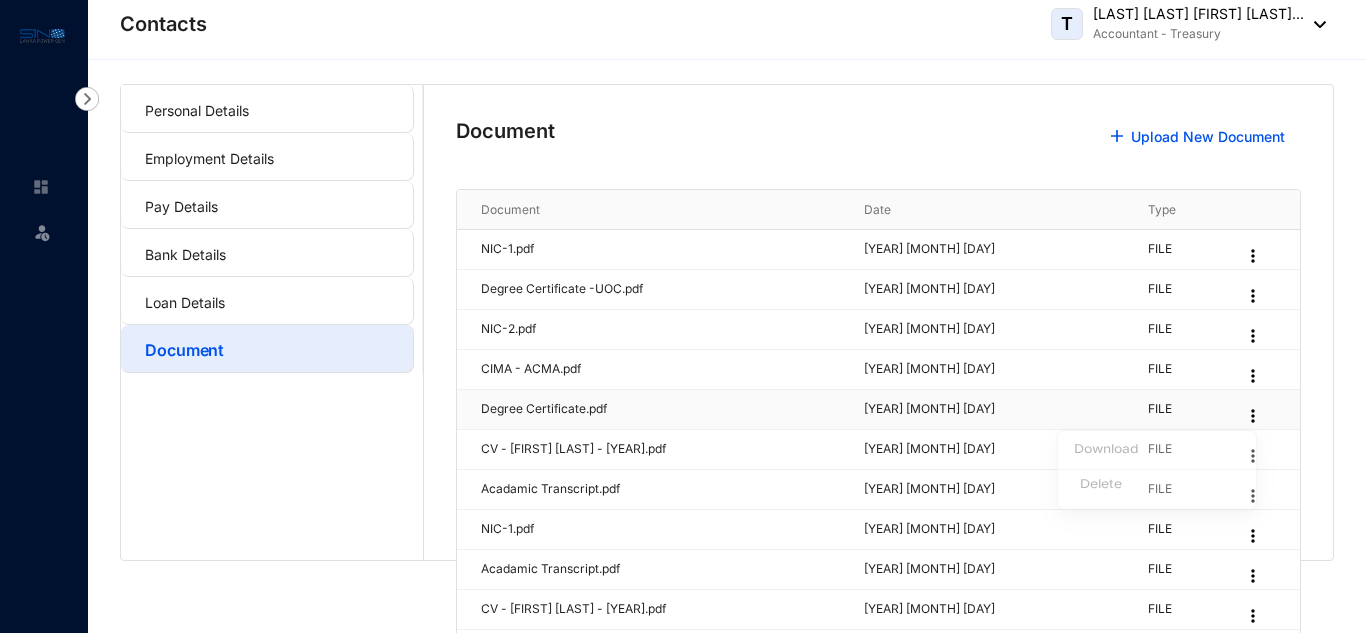 click at bounding box center (1253, 416) 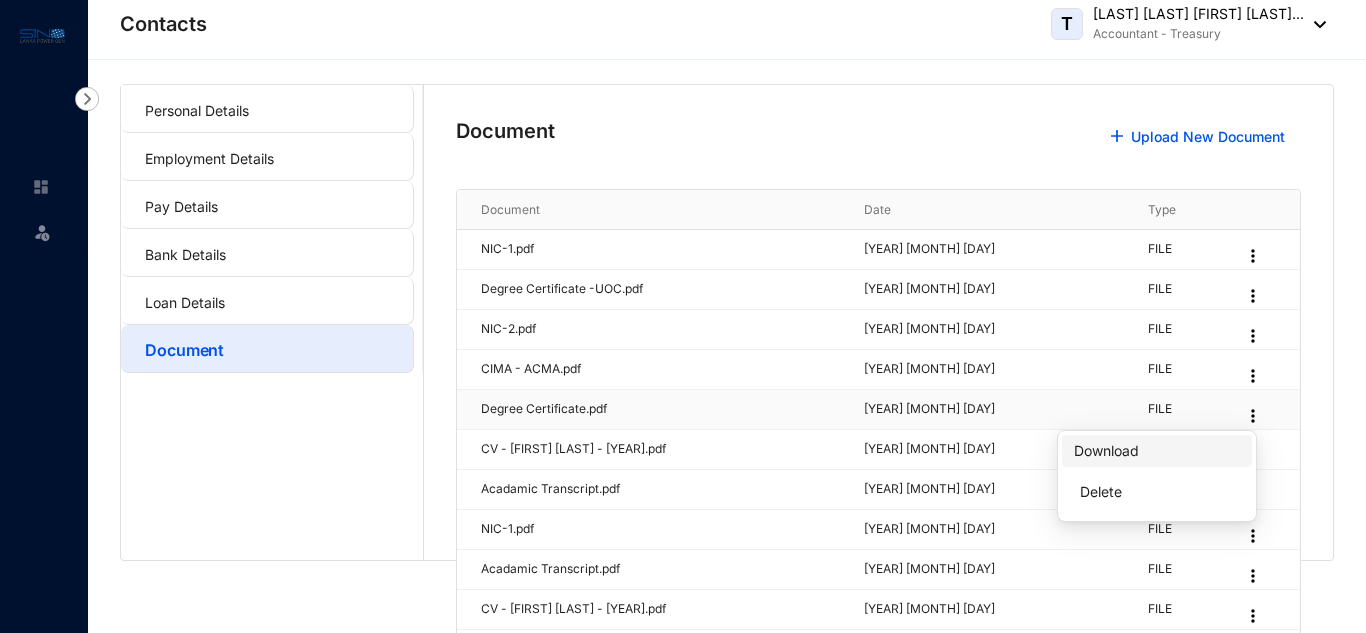 click on "Download" at bounding box center [1106, 450] 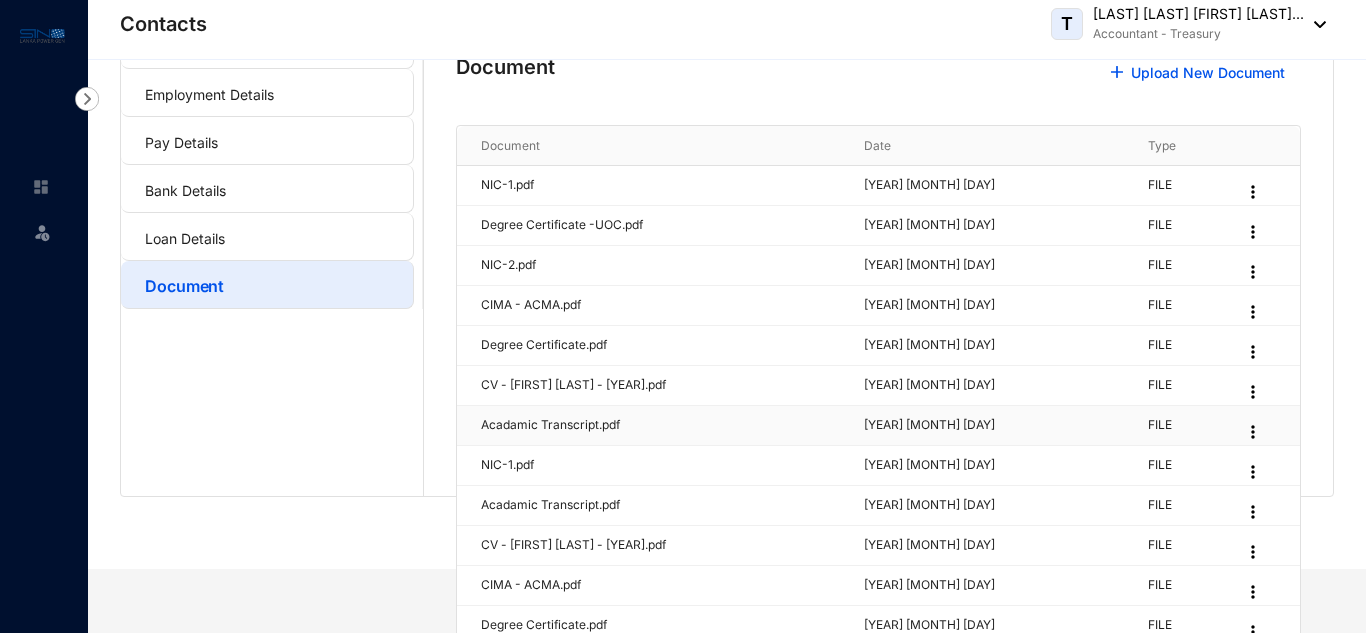 scroll, scrollTop: 100, scrollLeft: 0, axis: vertical 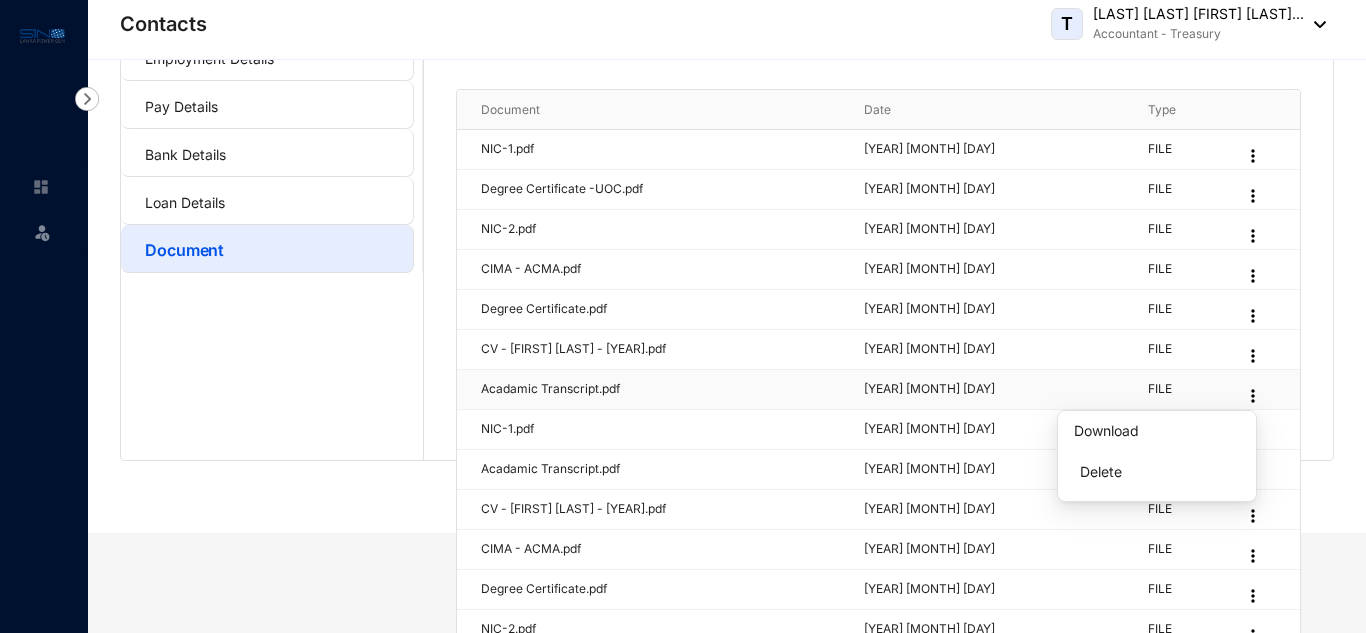 click at bounding box center [1253, 396] 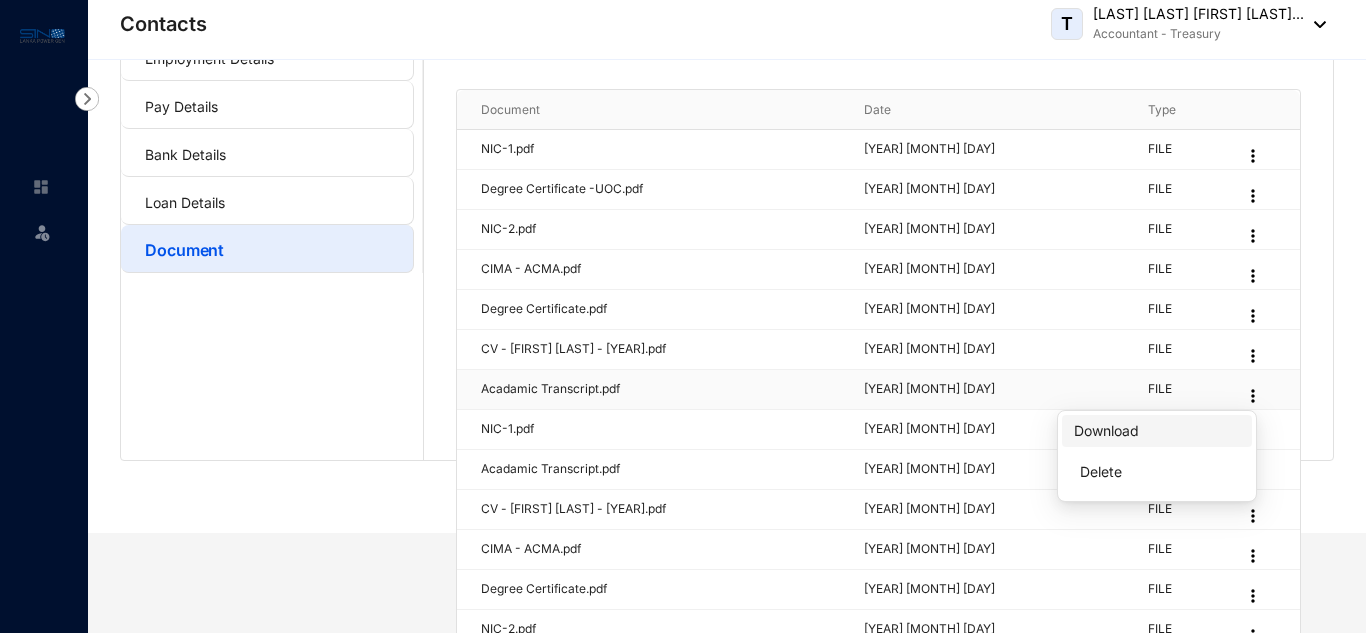 click on "Download" at bounding box center [1106, 430] 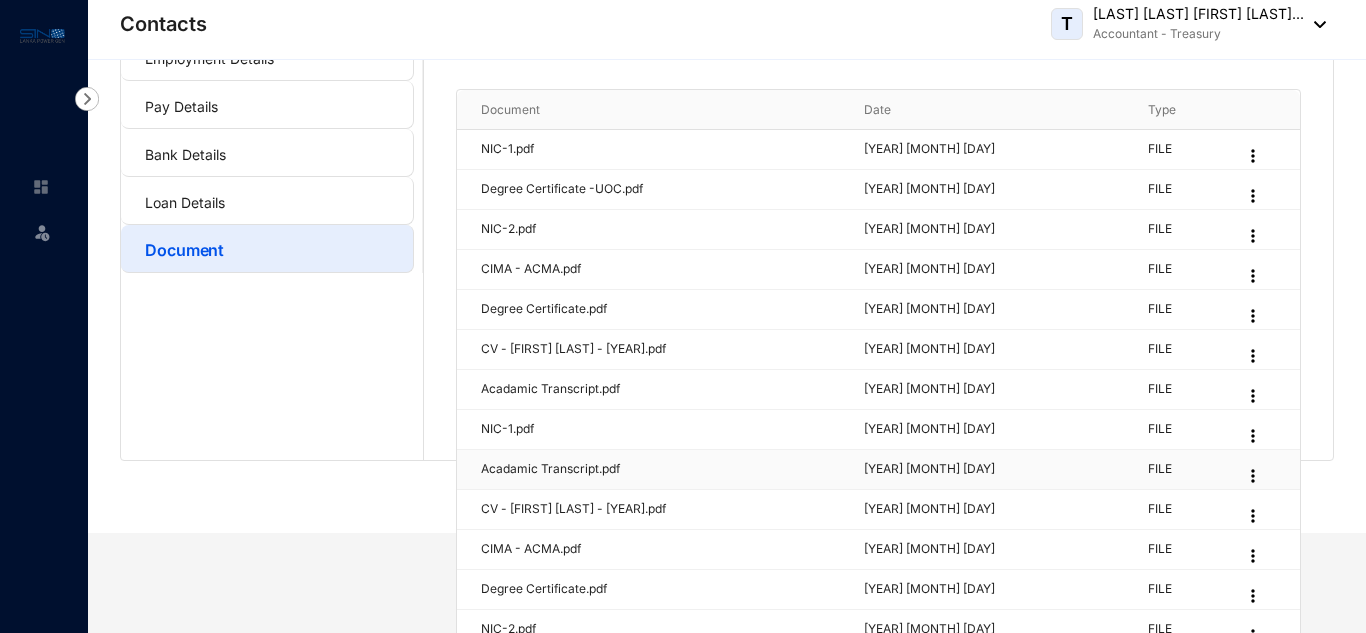 scroll, scrollTop: 200, scrollLeft: 0, axis: vertical 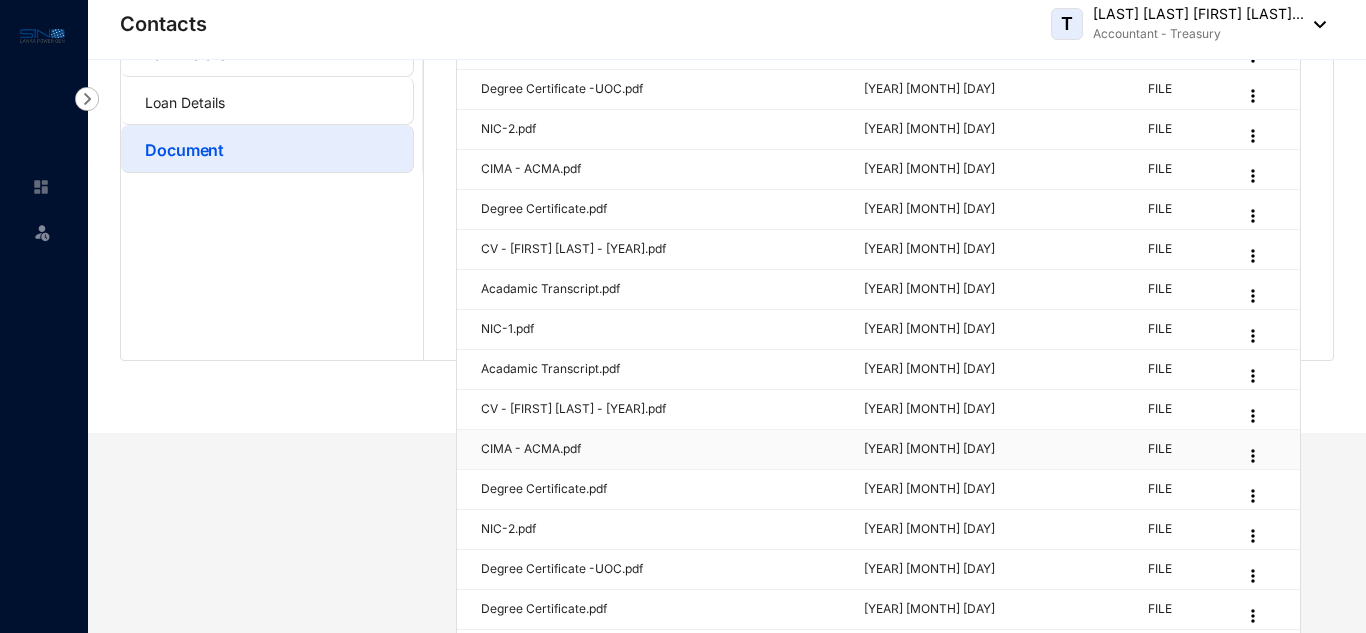 click on "CIMA - ACMA.pdf" at bounding box center (660, 449) 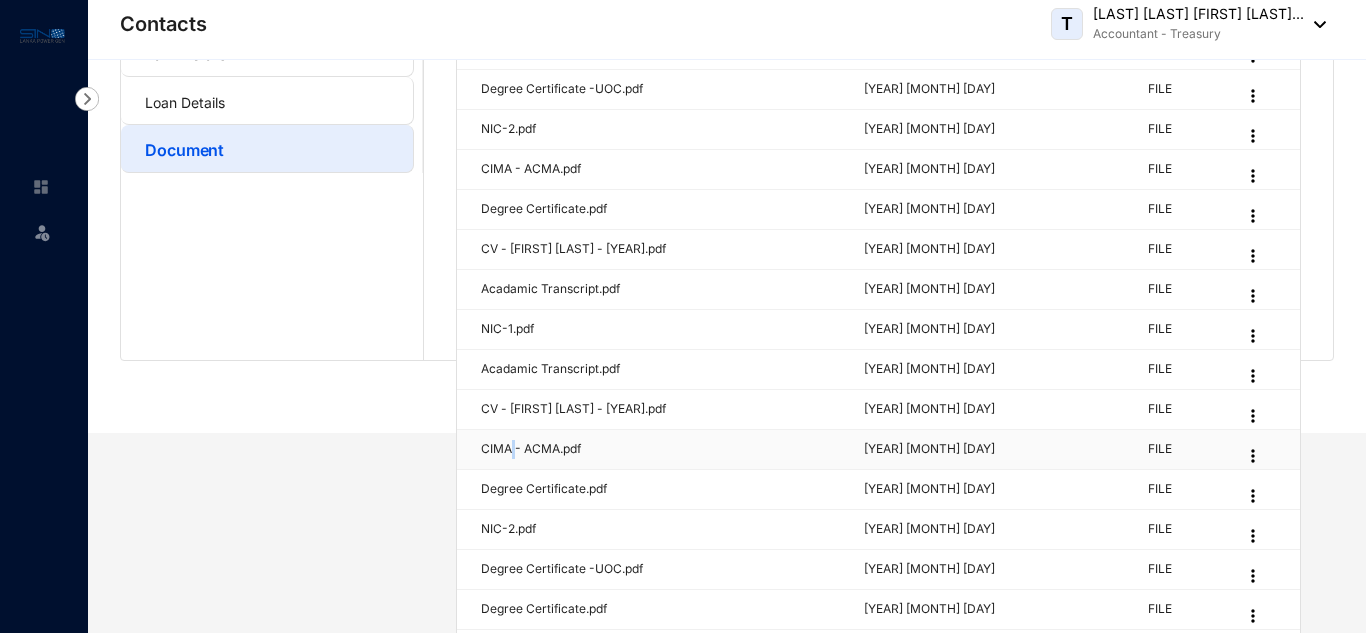 click on "CIMA - ACMA.pdf" at bounding box center (660, 449) 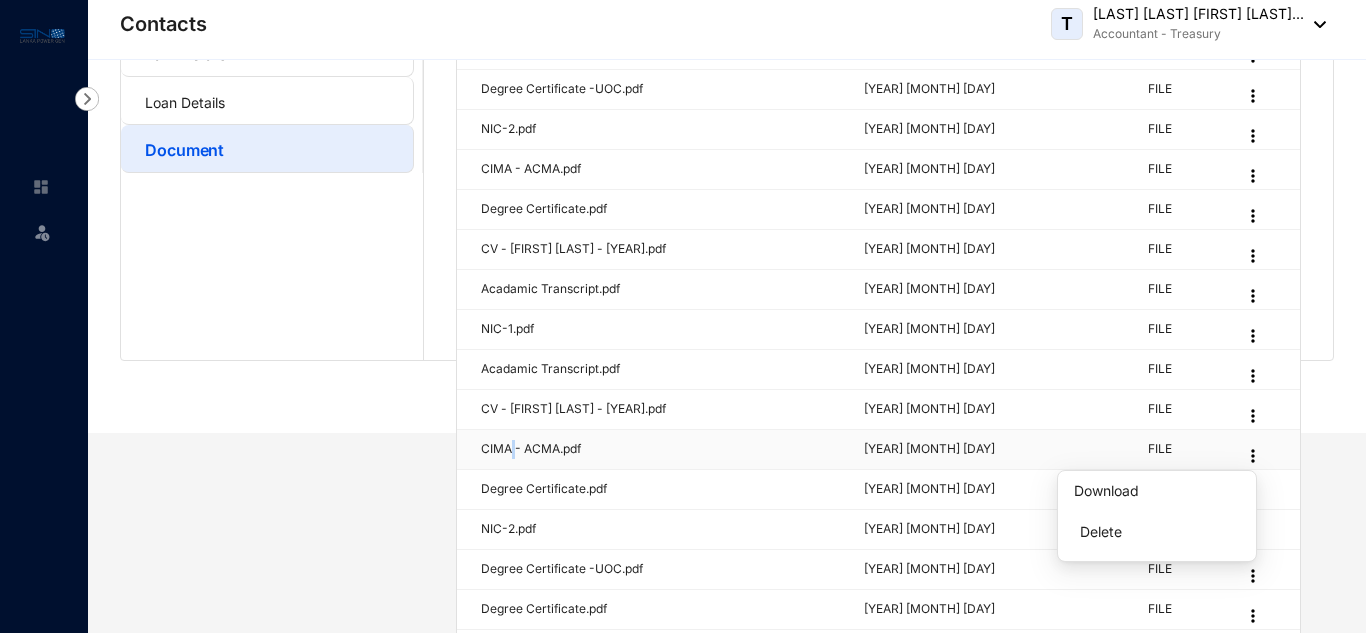 click at bounding box center (1253, 456) 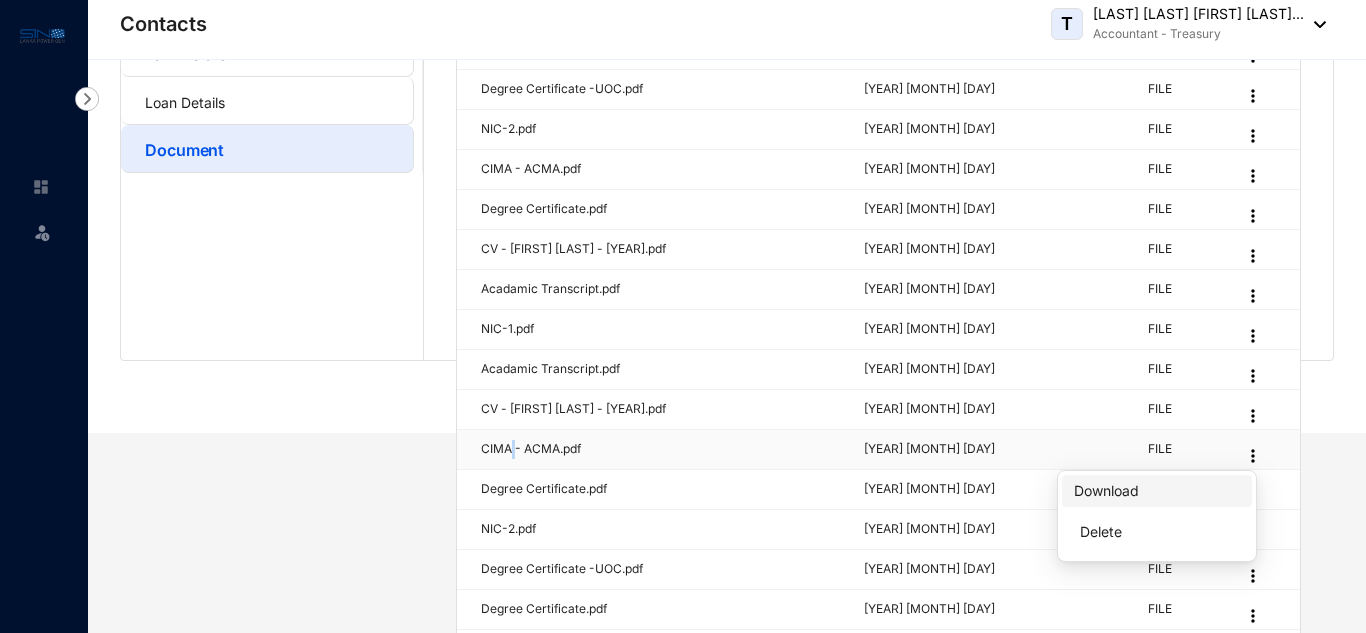 click on "Download" at bounding box center (1106, 490) 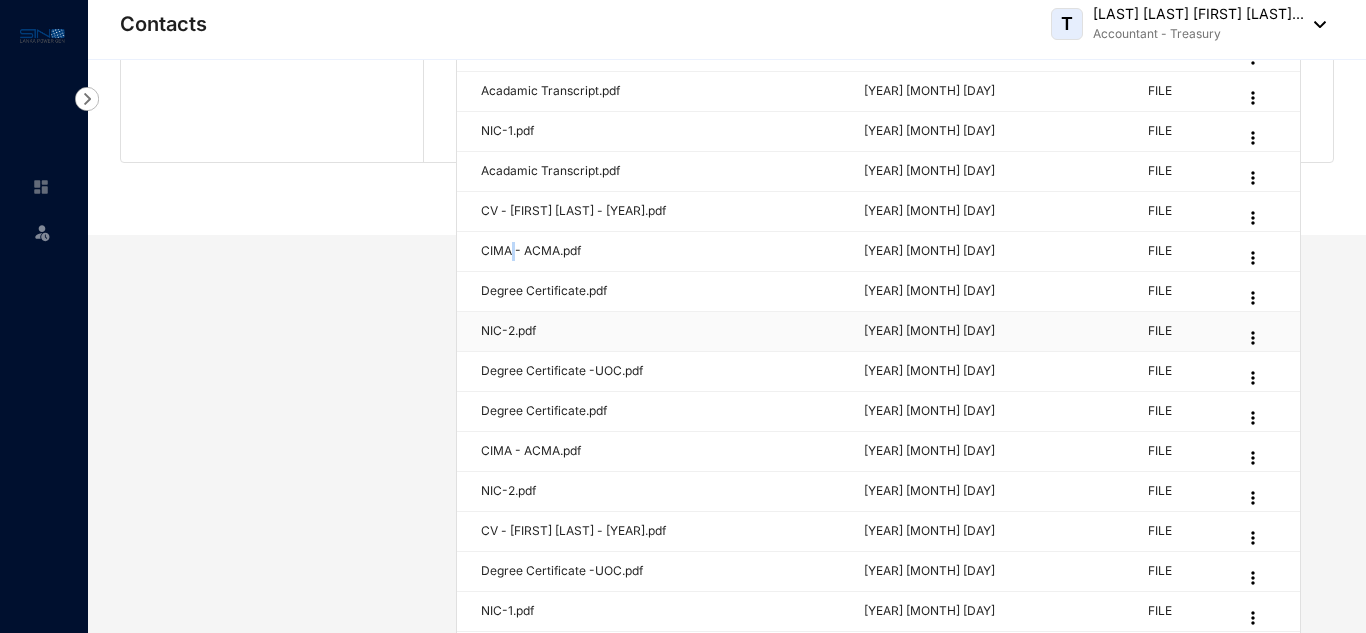 scroll, scrollTop: 400, scrollLeft: 0, axis: vertical 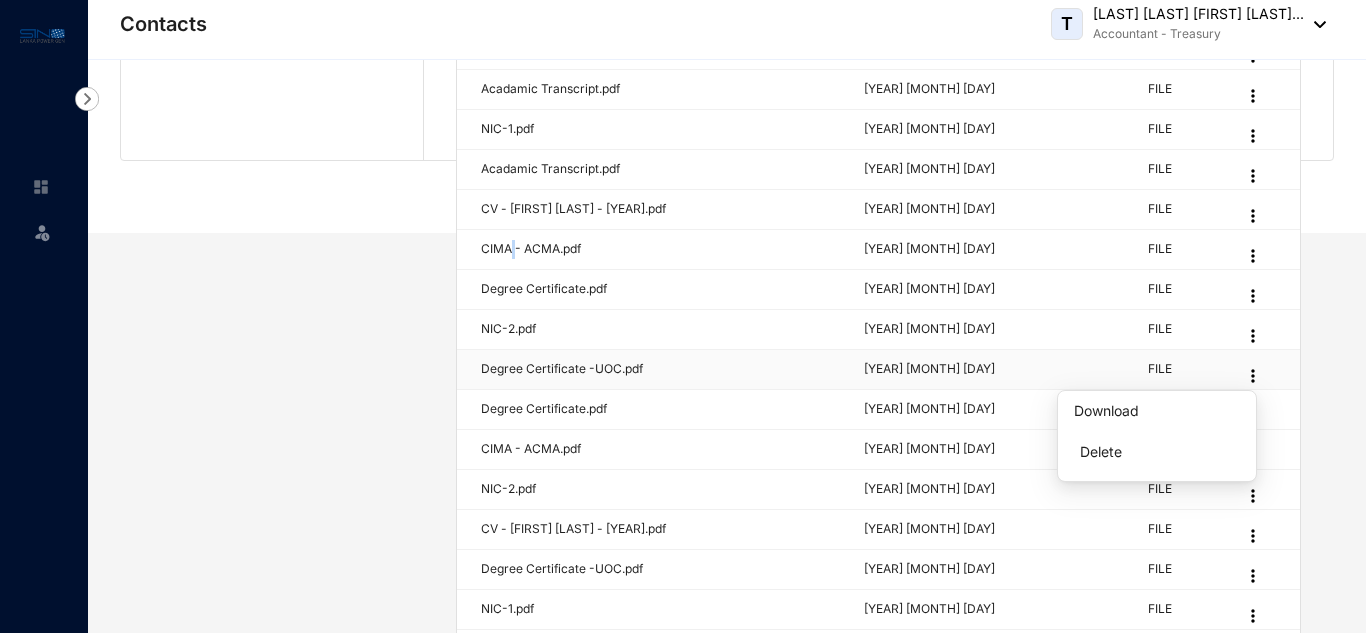 click at bounding box center (1253, 376) 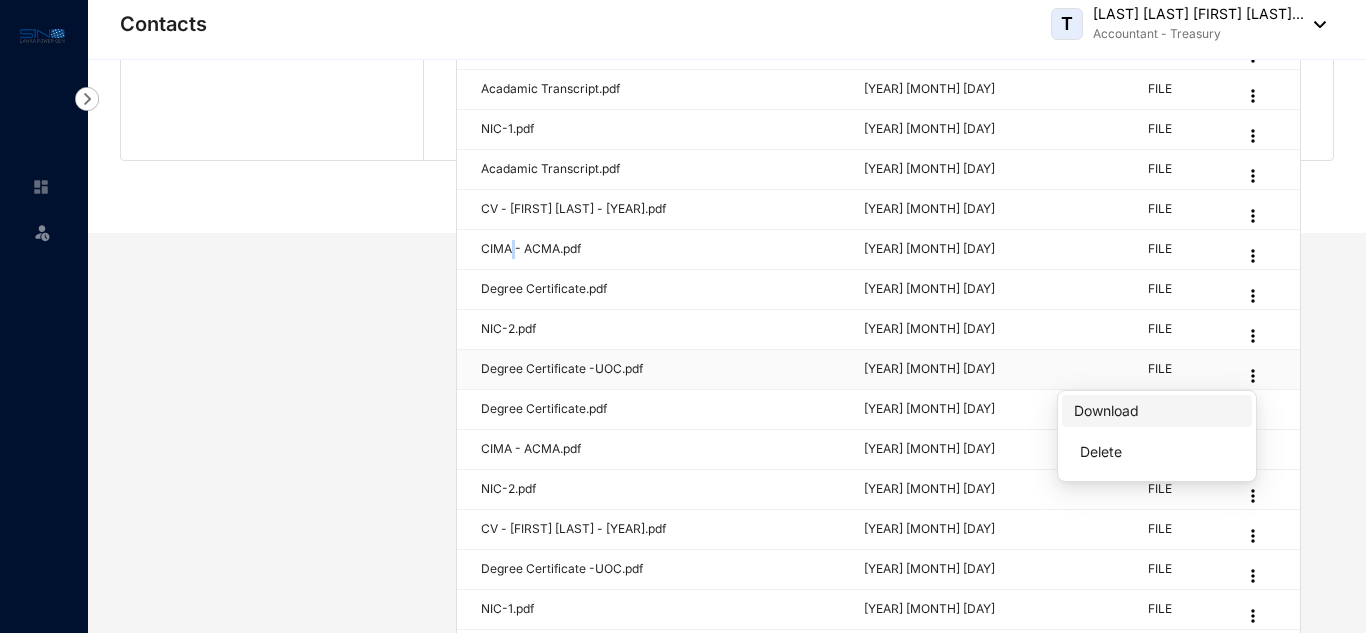 click on "Download" at bounding box center (1106, 410) 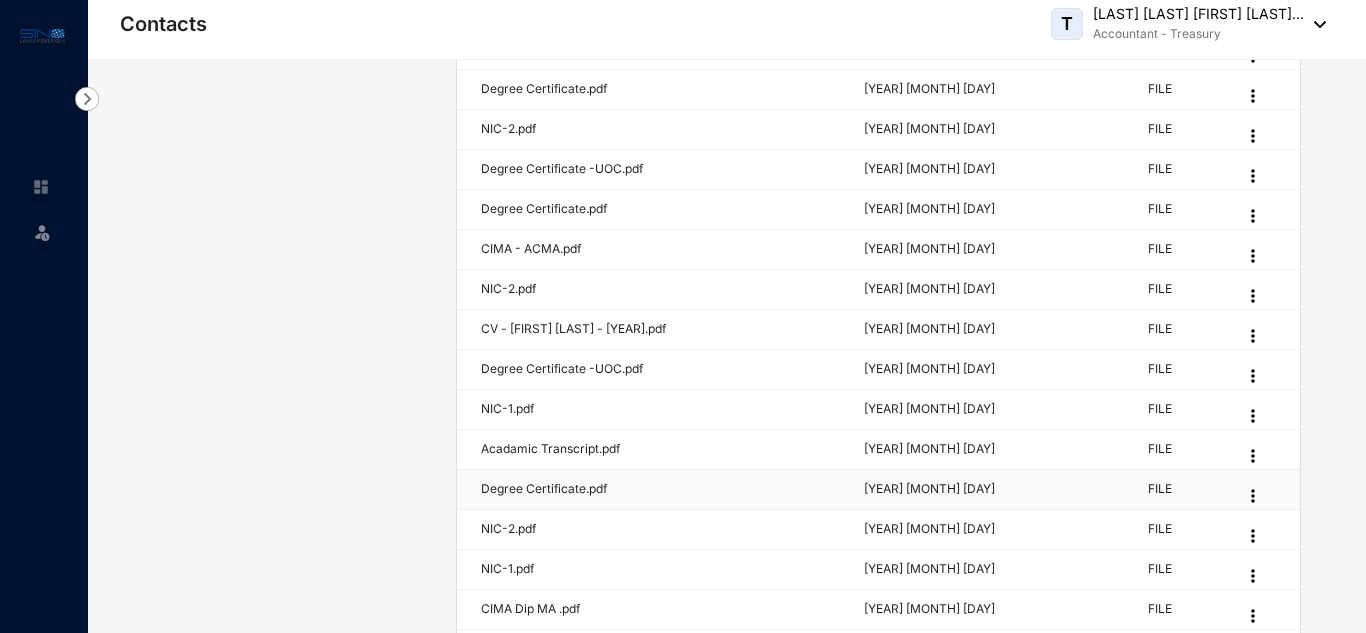 scroll, scrollTop: 700, scrollLeft: 0, axis: vertical 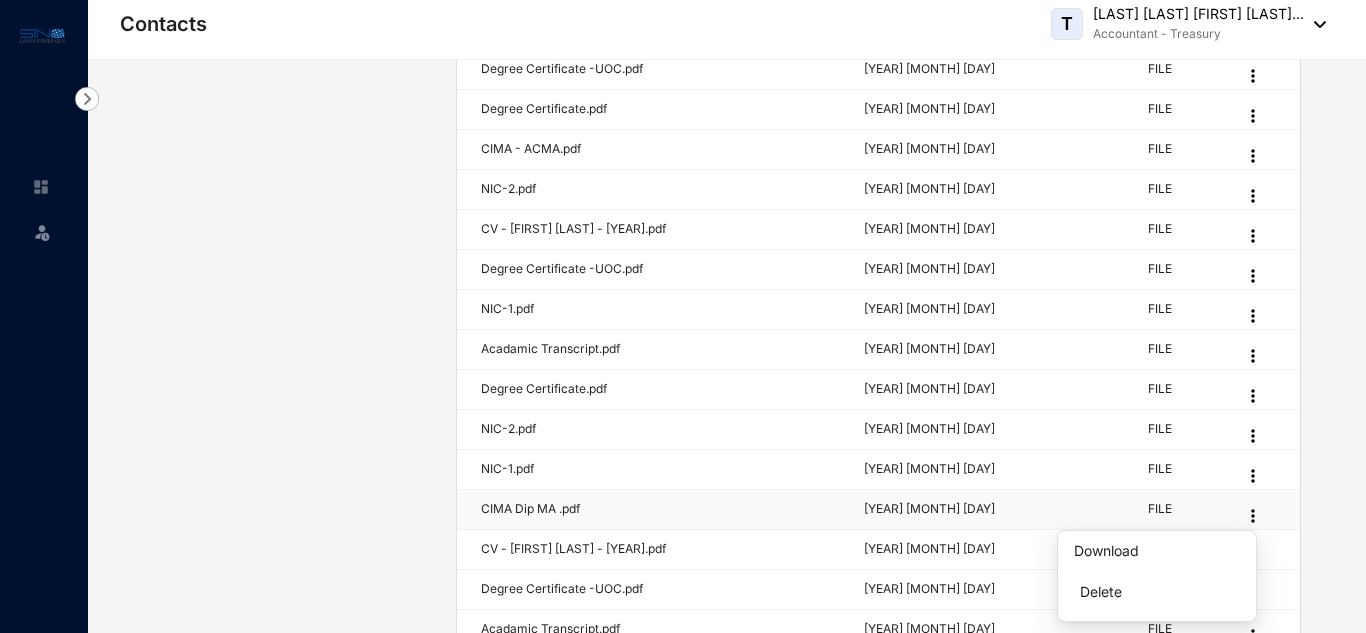 click at bounding box center [1253, 516] 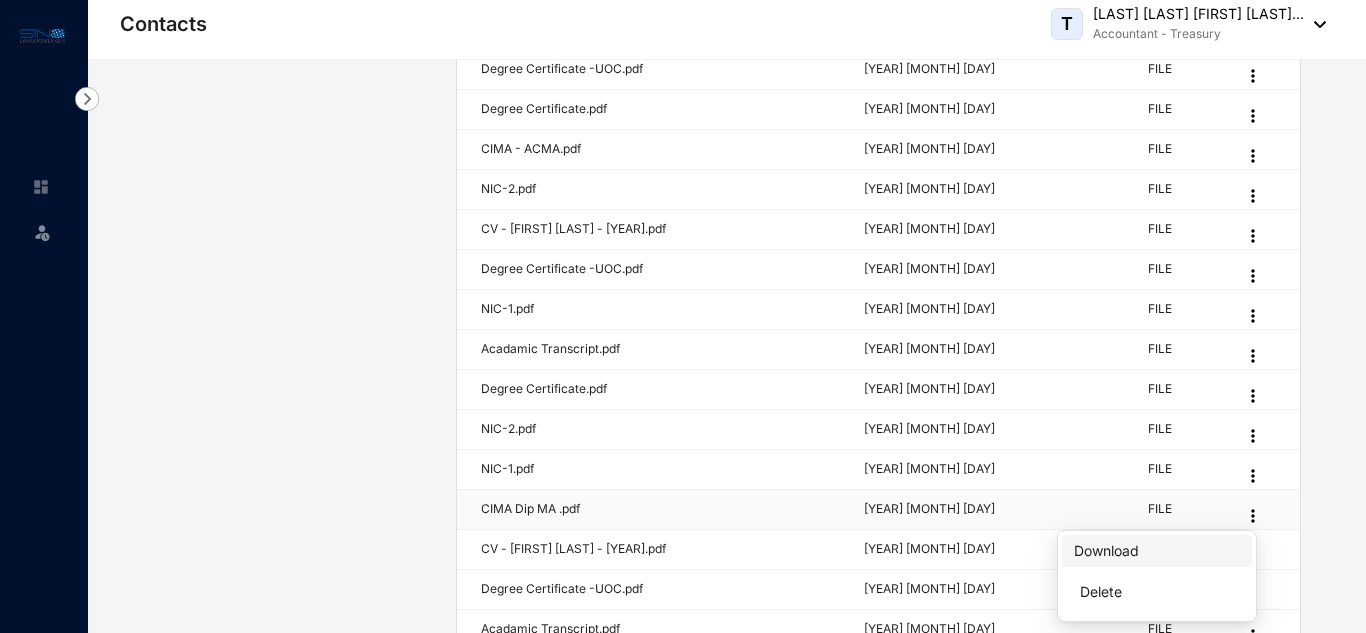click on "Download" at bounding box center [1106, 550] 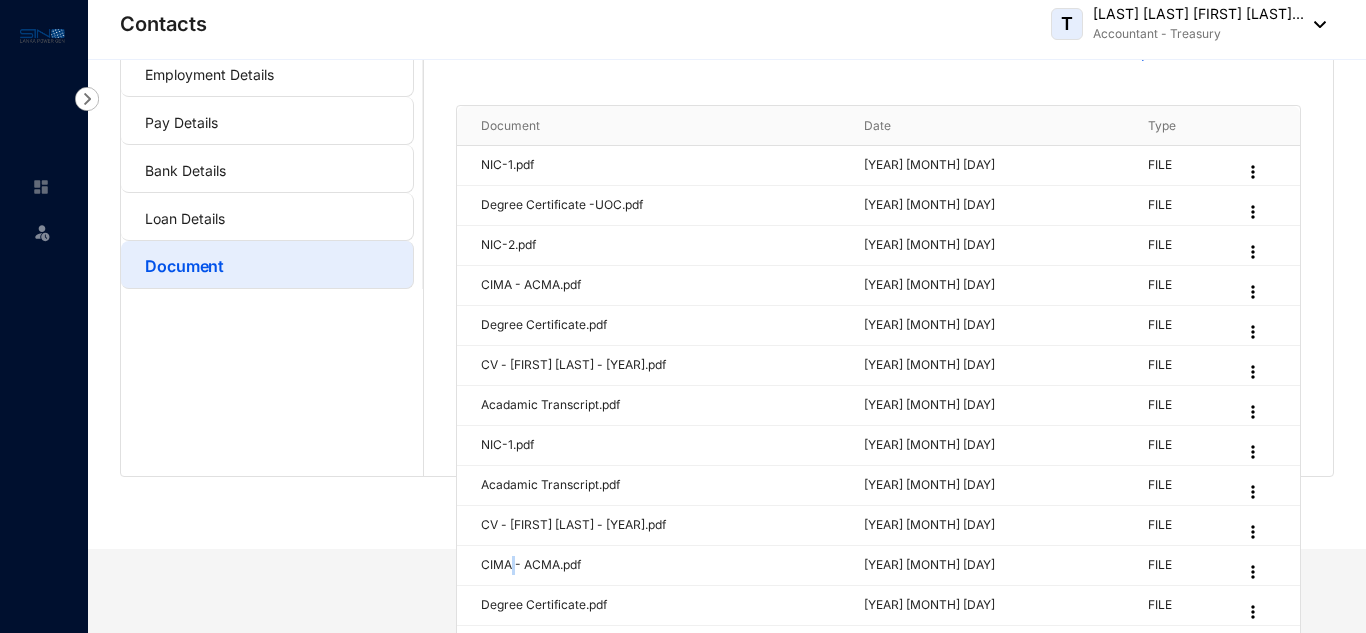 scroll, scrollTop: 0, scrollLeft: 0, axis: both 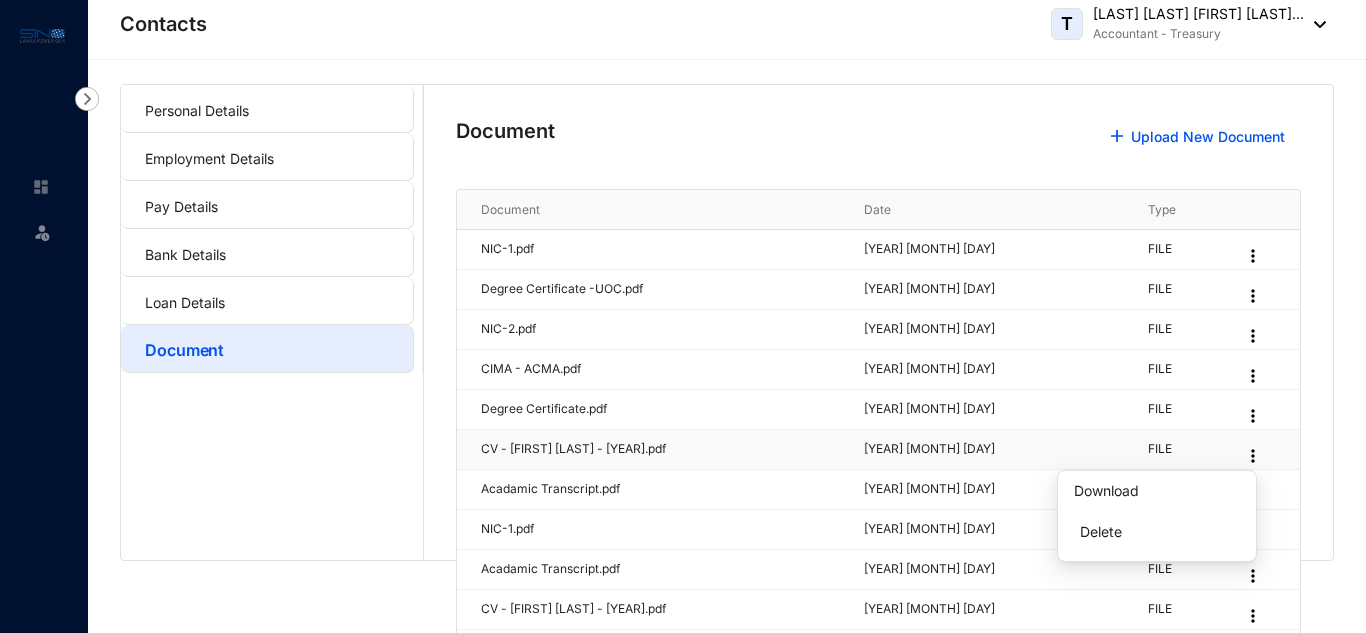 click at bounding box center [1253, 456] 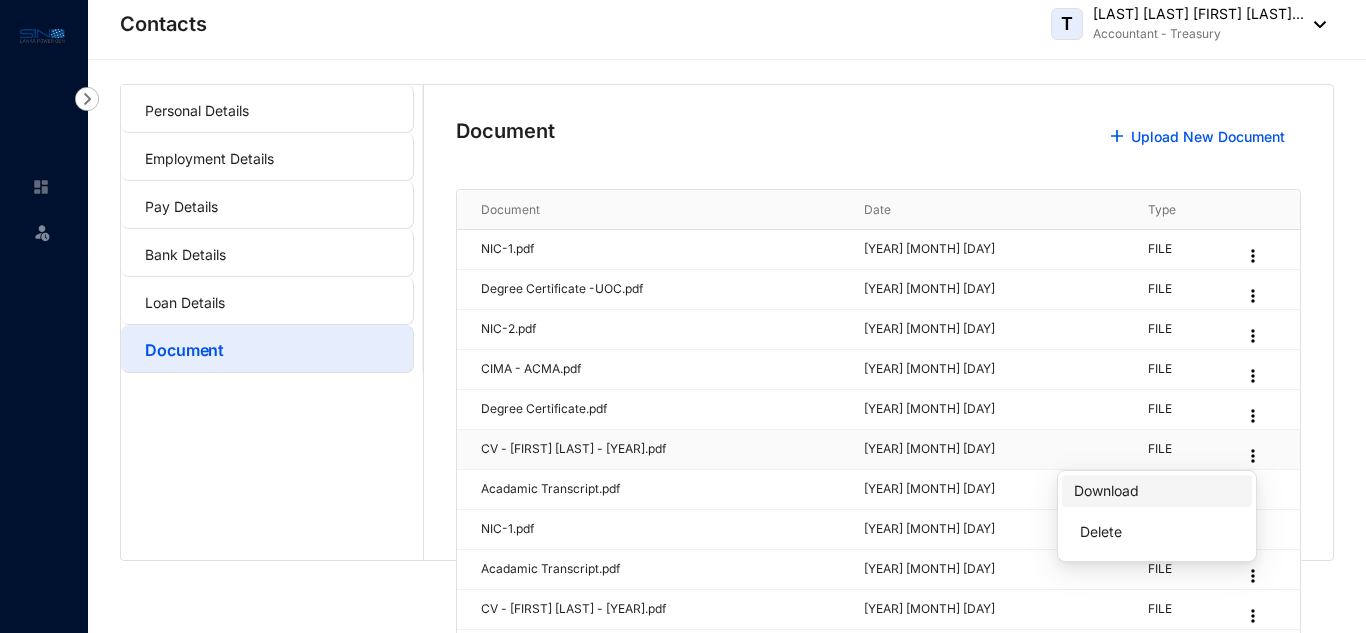 click on "Download" at bounding box center (1106, 490) 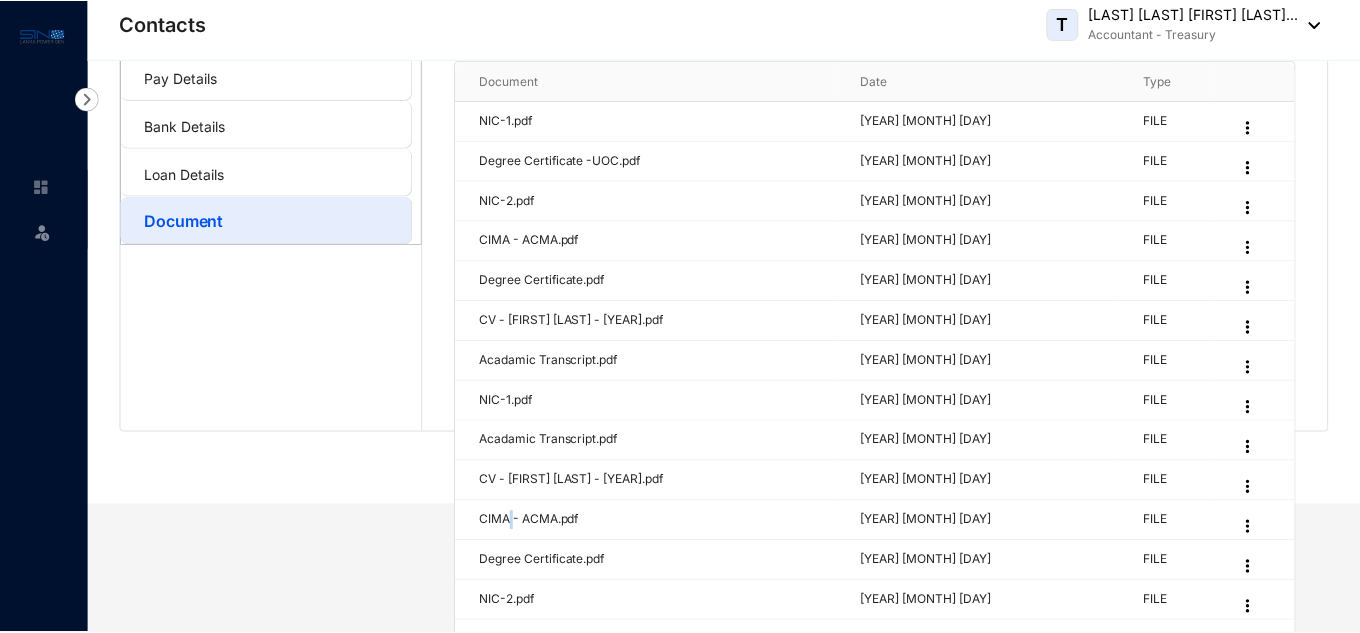 scroll, scrollTop: 0, scrollLeft: 0, axis: both 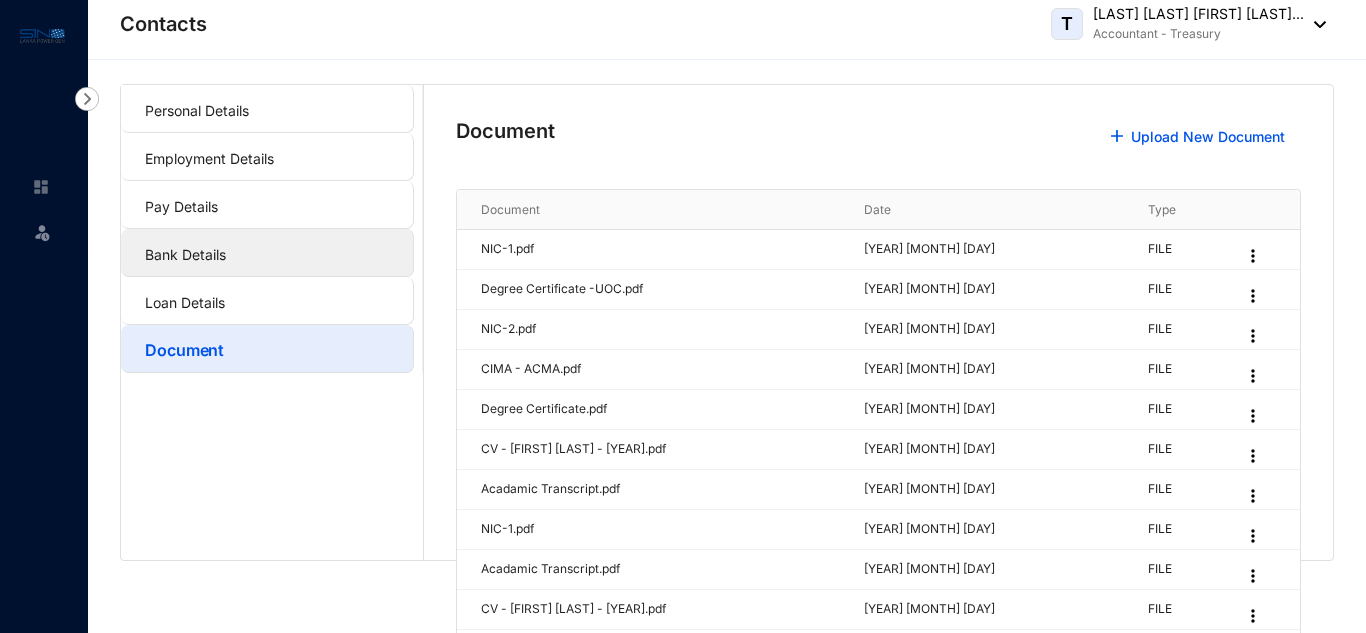 click on "Bank Details" at bounding box center [185, 254] 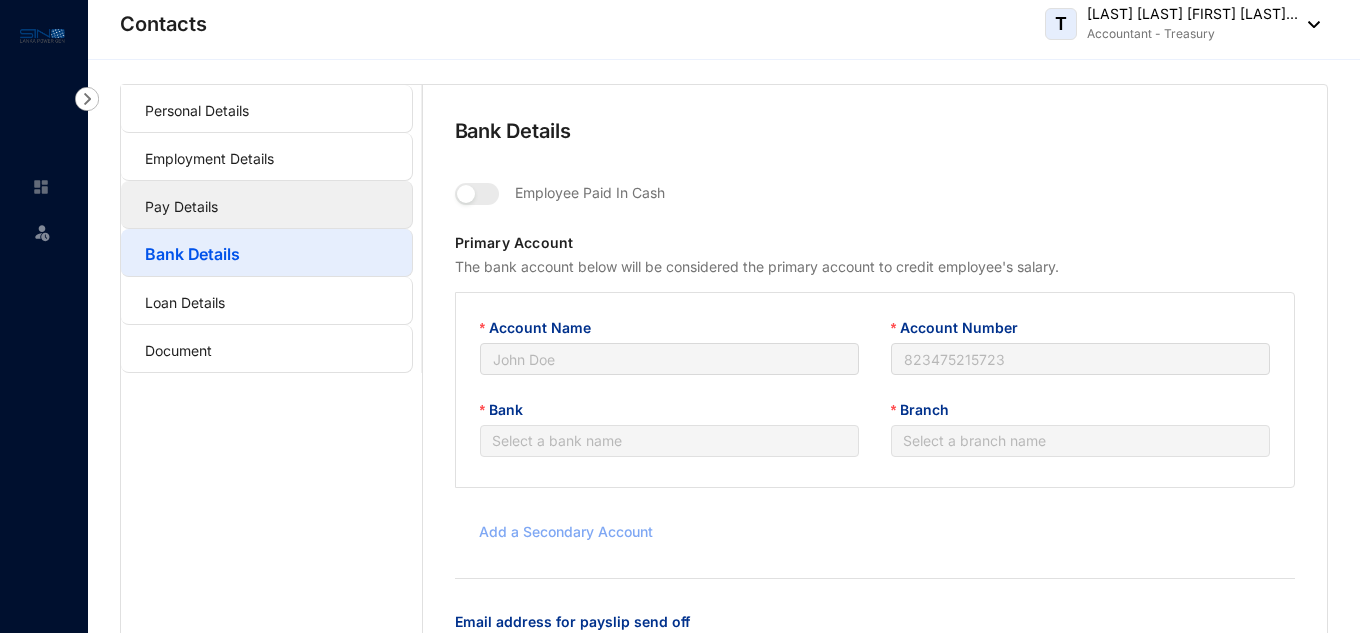 type on "[LAST] [LAST] [LAST] [LAST]" 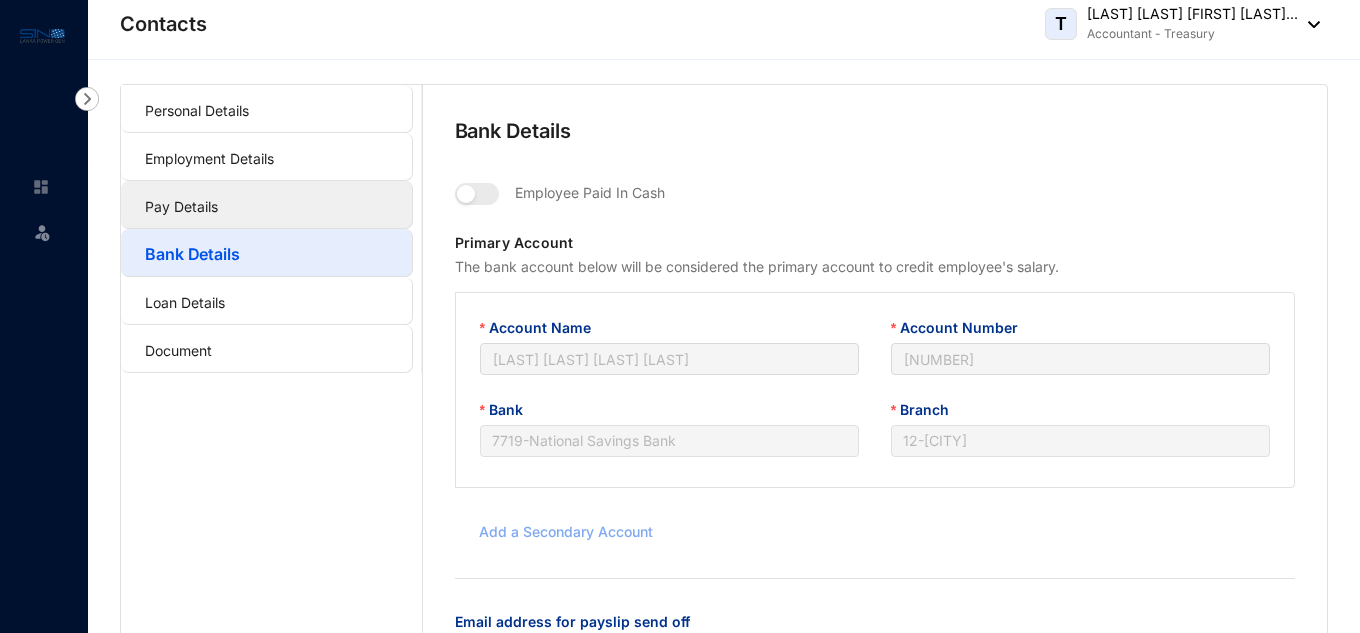 click on "Pay Details" at bounding box center (181, 206) 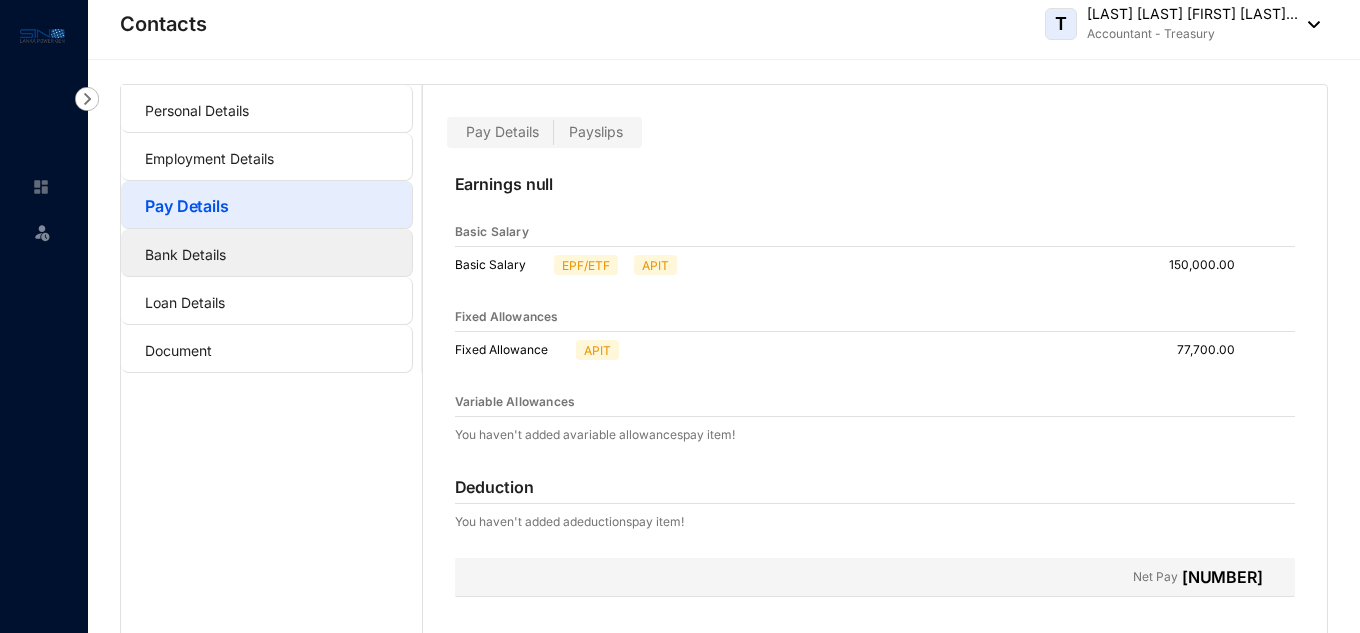 click on "Bank Details" at bounding box center [185, 254] 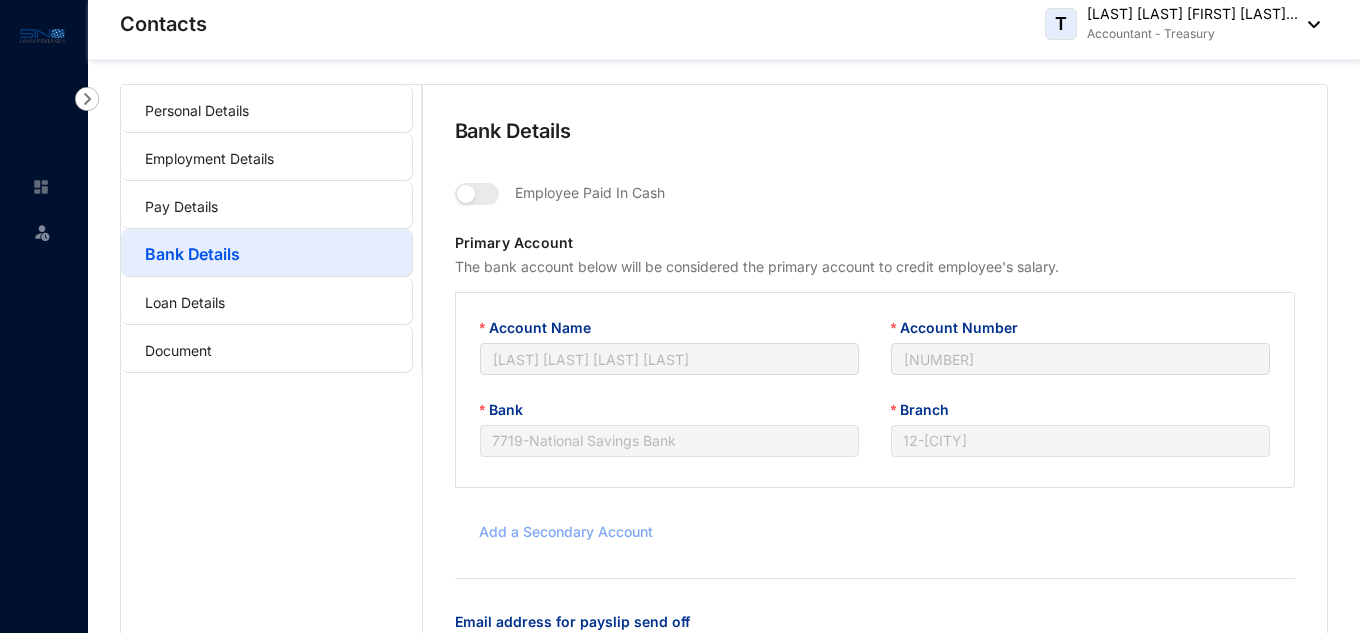 scroll, scrollTop: 125, scrollLeft: 0, axis: vertical 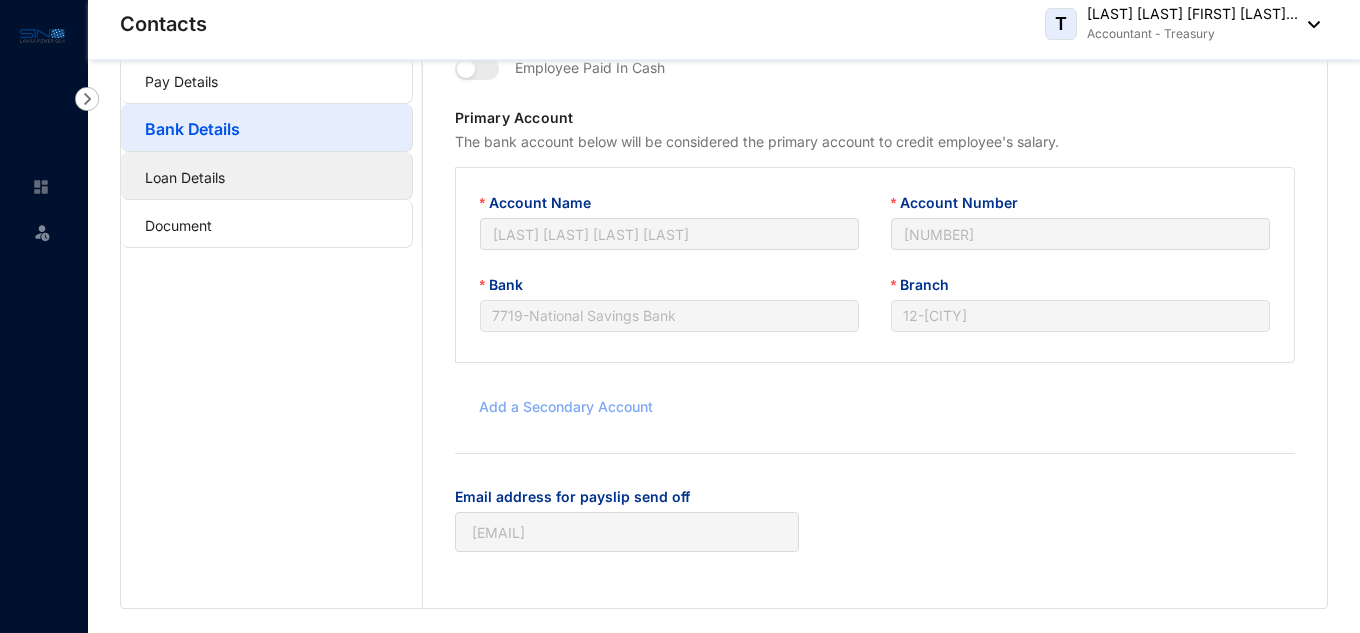 click on "Loan Details" at bounding box center (185, 177) 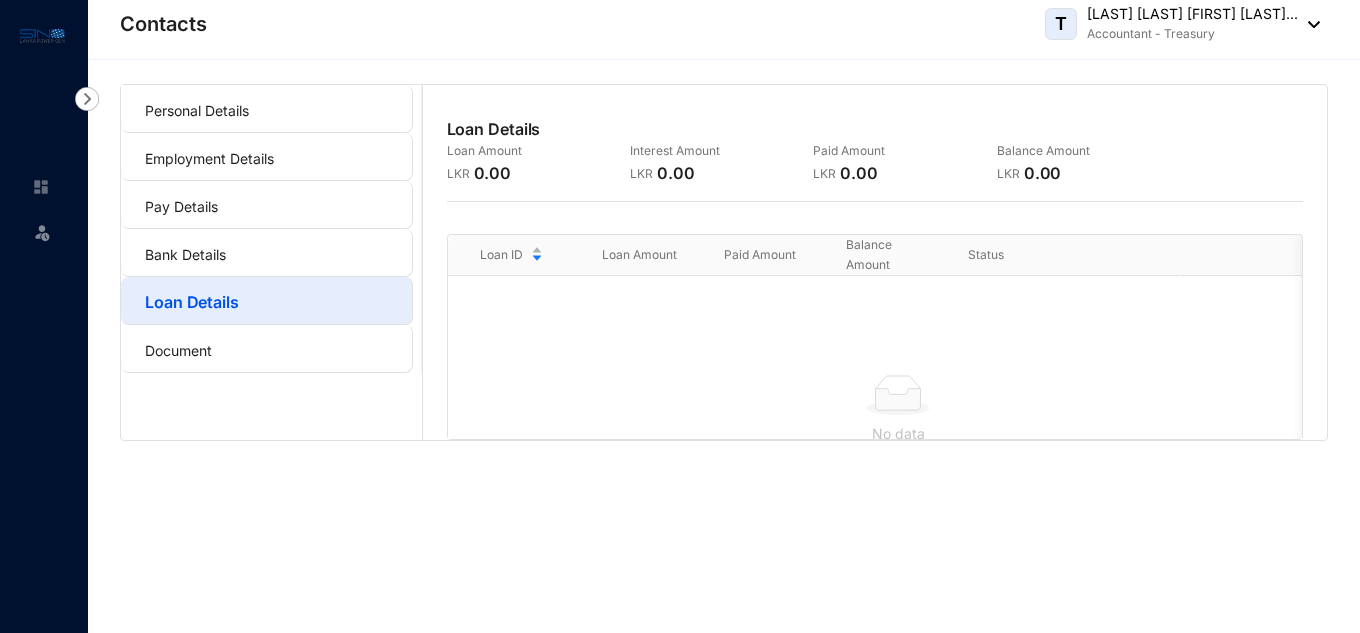 scroll, scrollTop: 0, scrollLeft: 0, axis: both 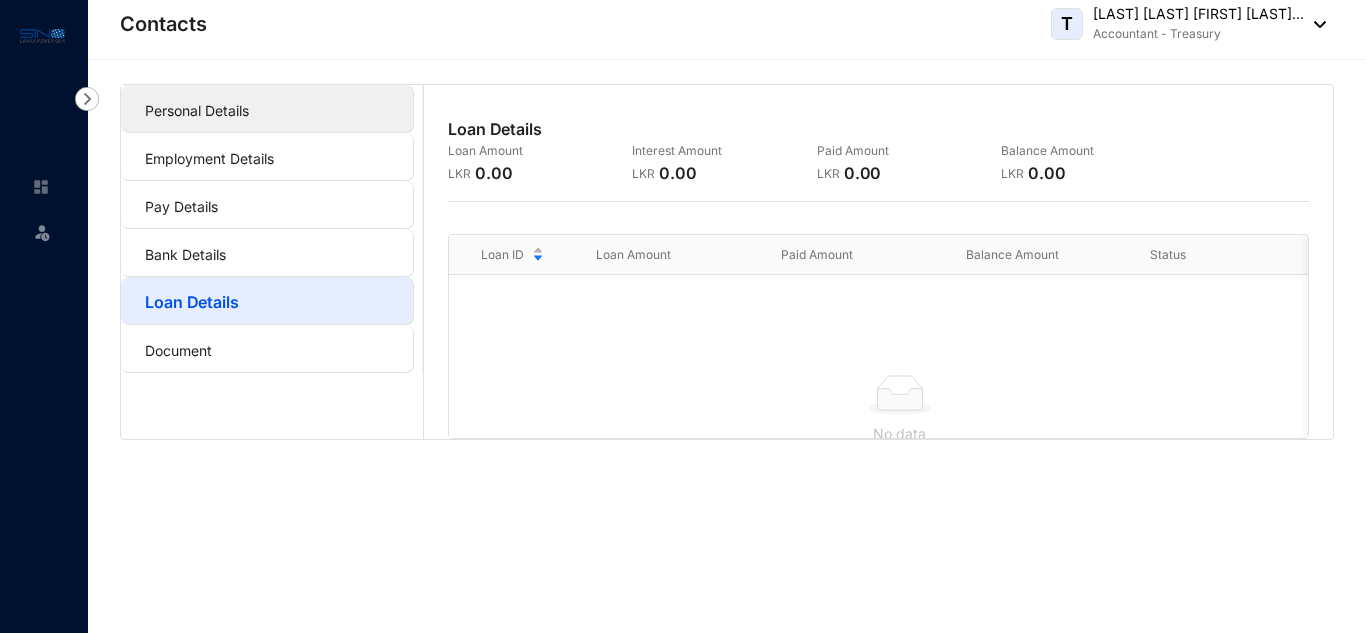 click on "Personal Details" at bounding box center (197, 110) 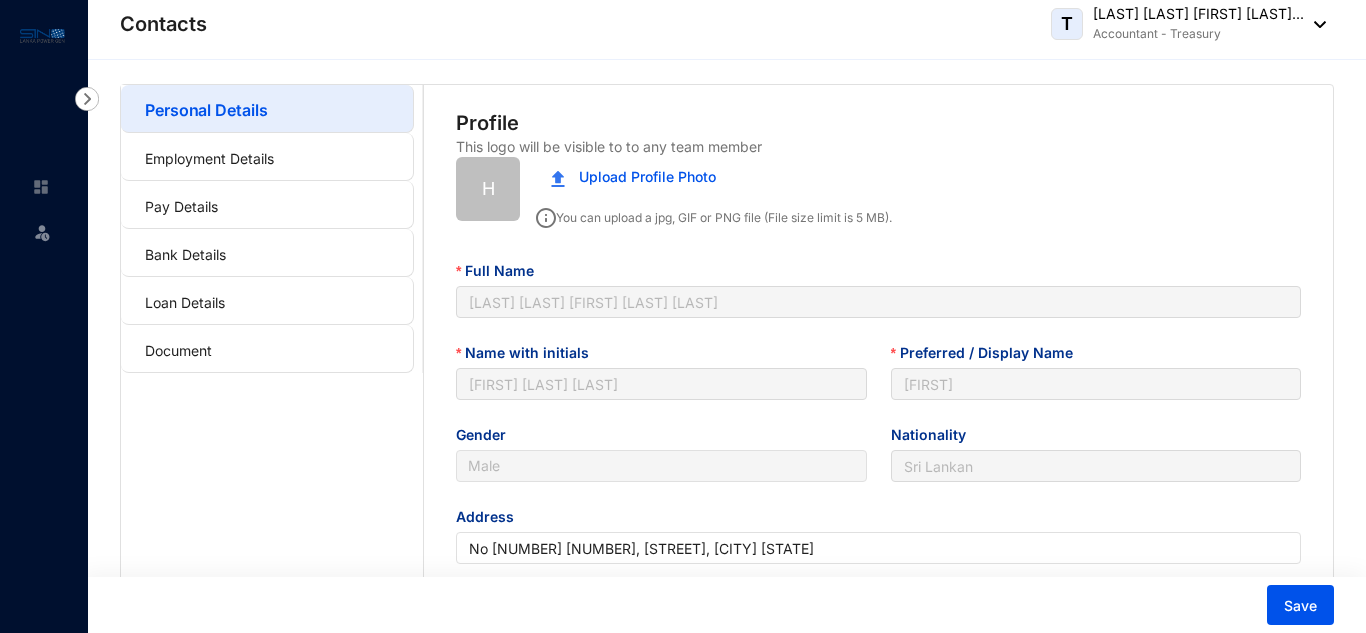 type on "[YEAR]-[MONTH]-[DAY]" 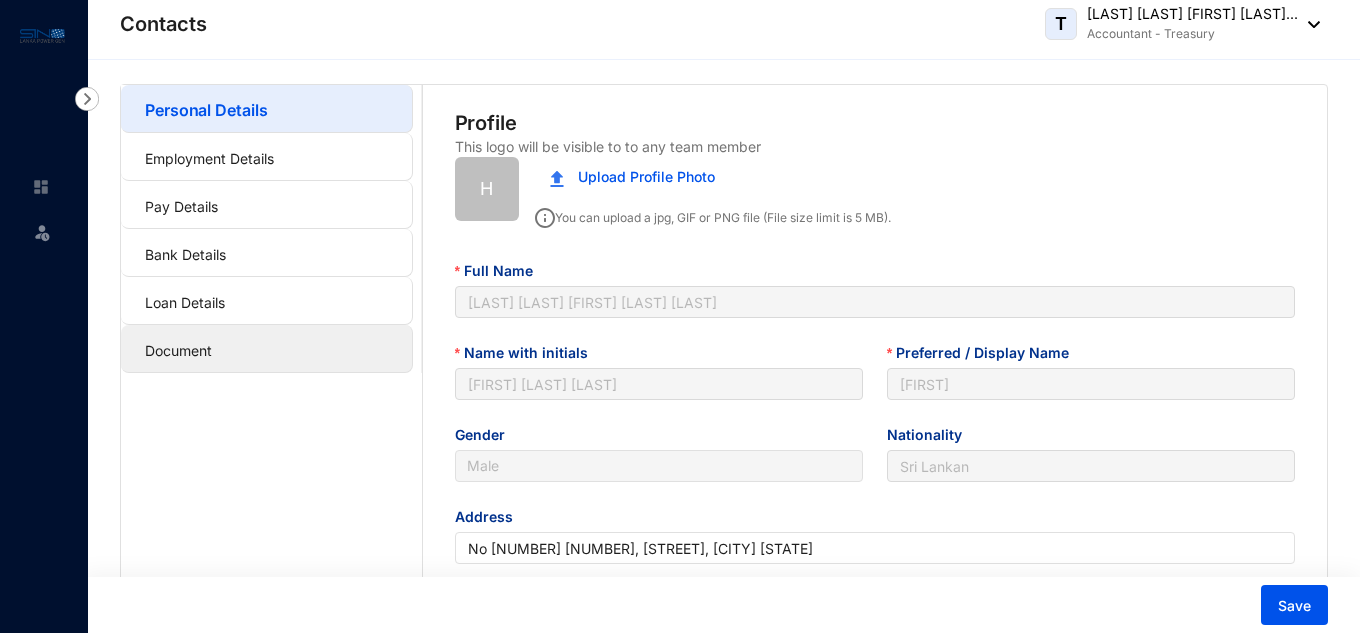 click on "Document" at bounding box center [178, 350] 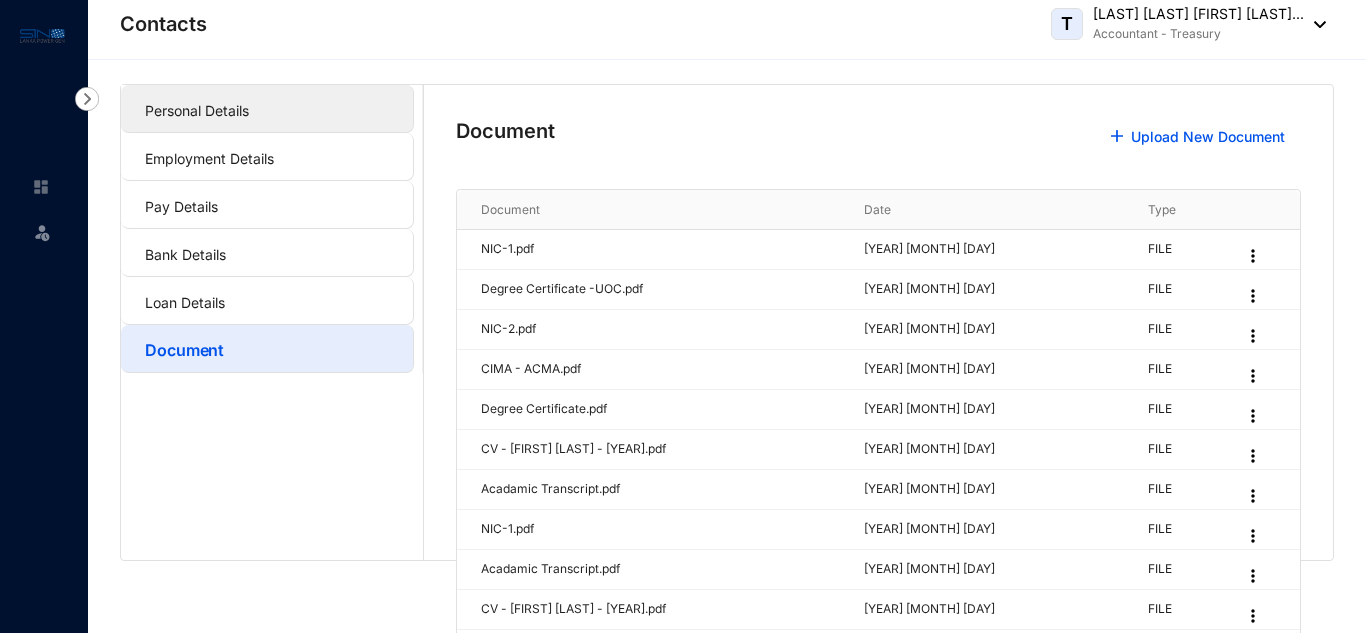 click on "Personal Details" at bounding box center (197, 110) 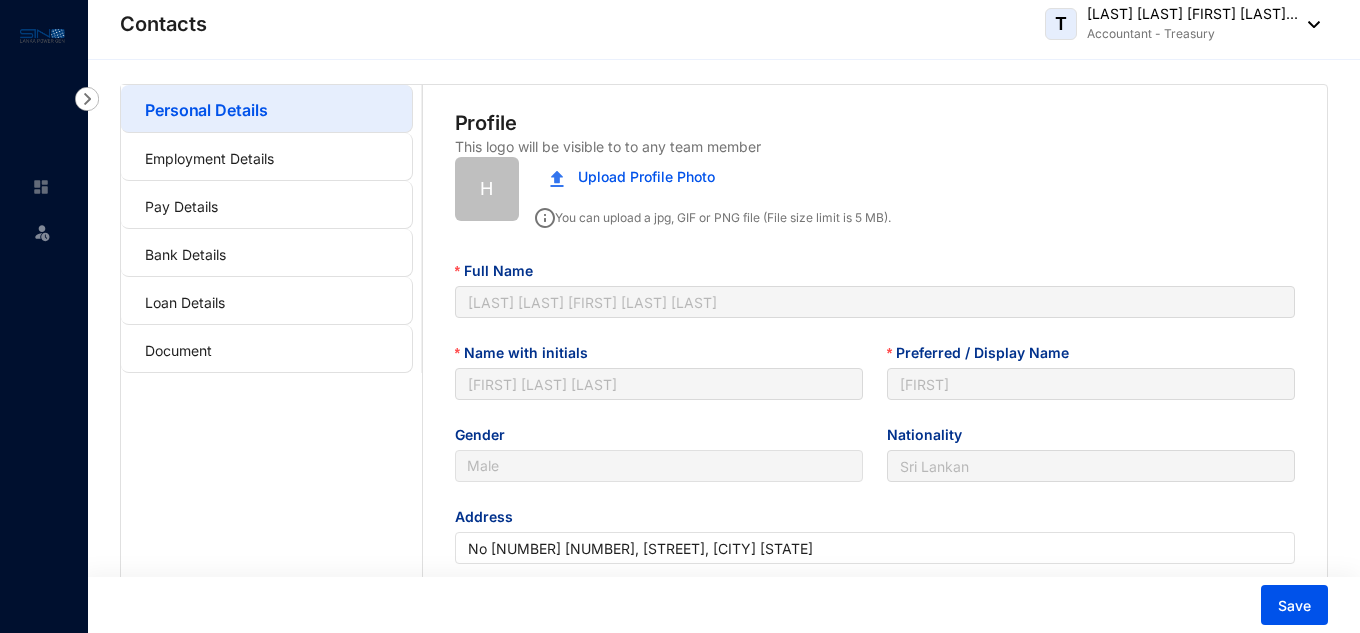 type on "[YEAR]-[MONTH]-[DAY]" 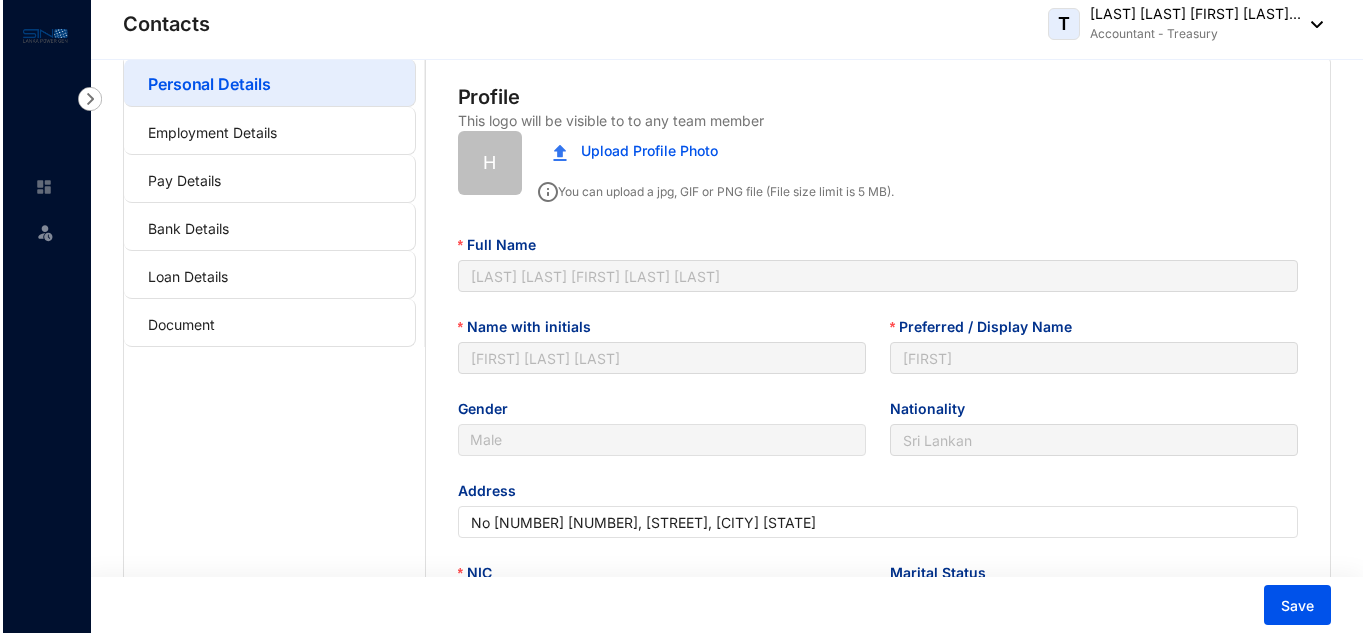 scroll, scrollTop: 0, scrollLeft: 0, axis: both 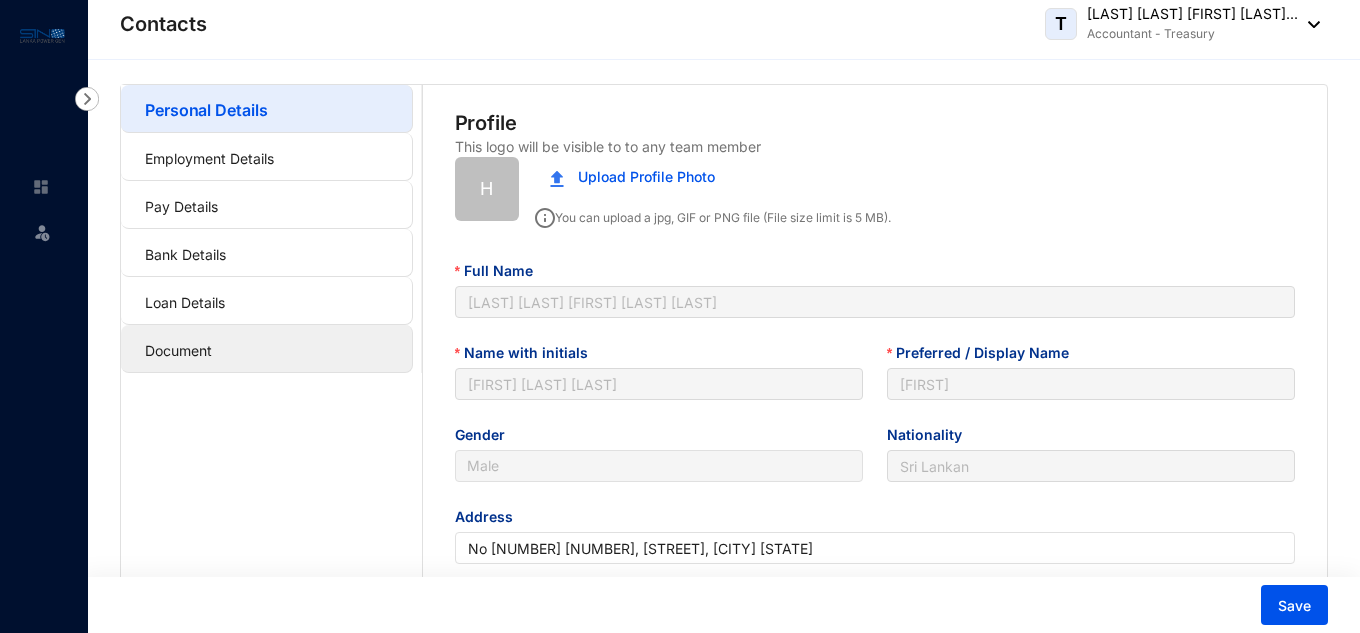 click on "Document" at bounding box center [178, 350] 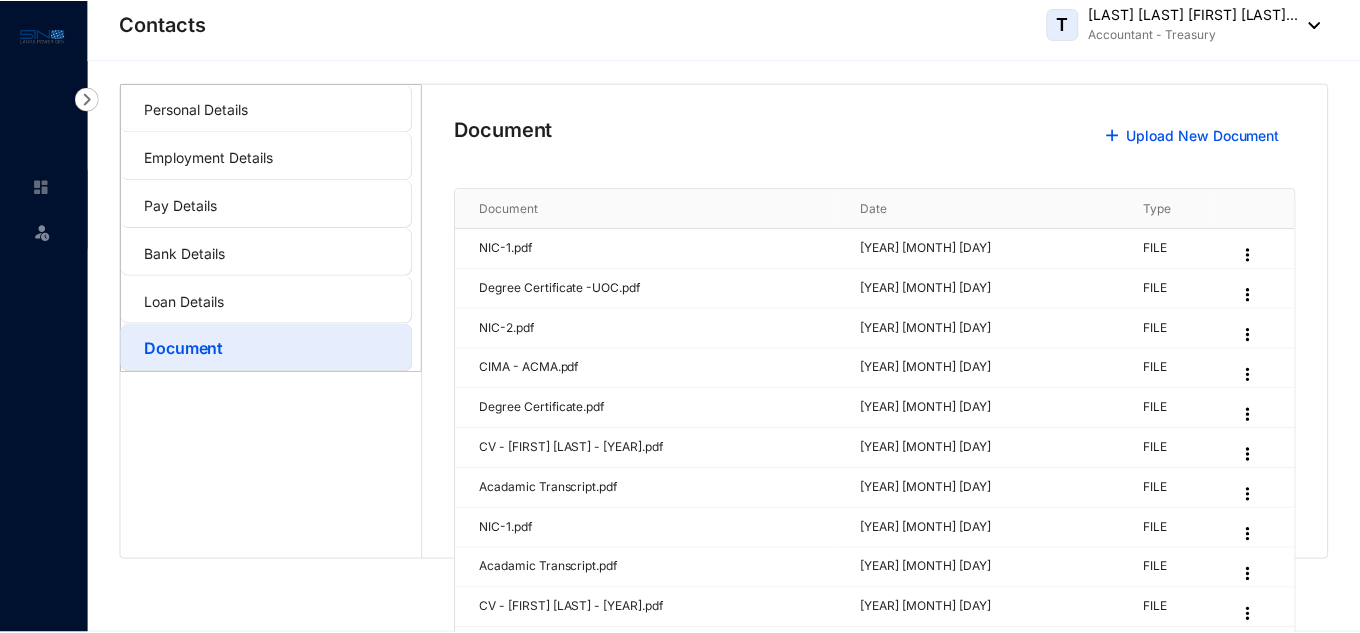 scroll, scrollTop: 0, scrollLeft: 0, axis: both 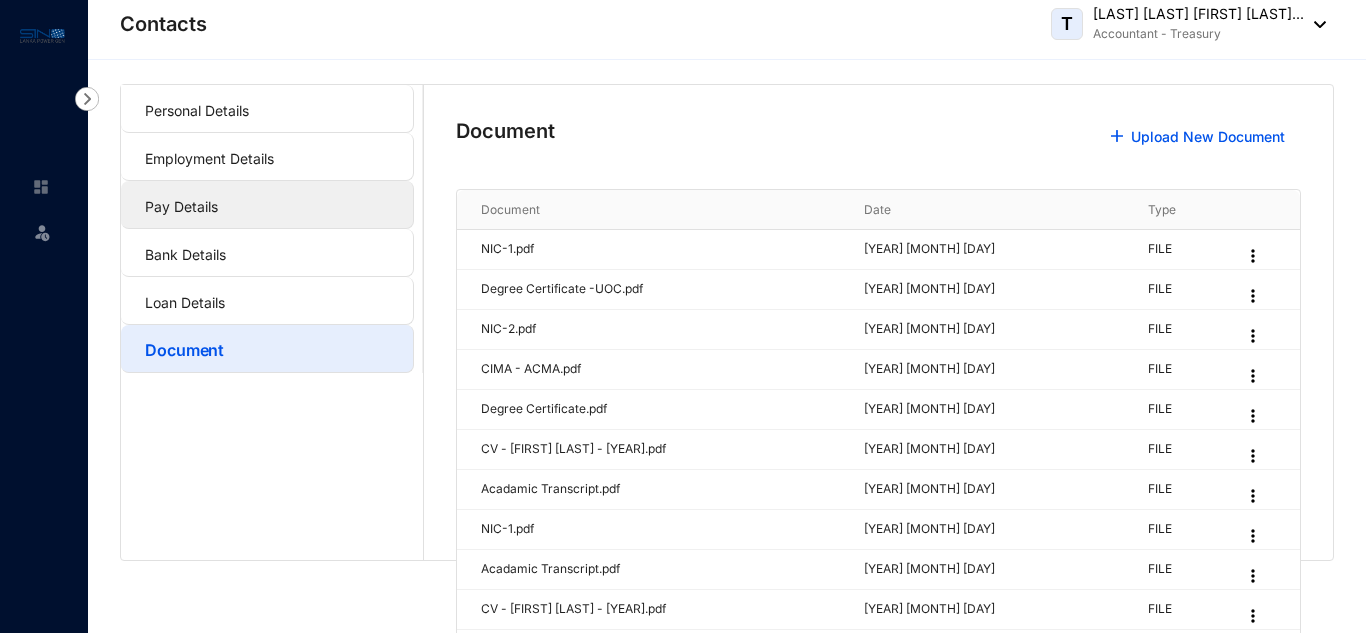 click on "Pay Details" at bounding box center (181, 206) 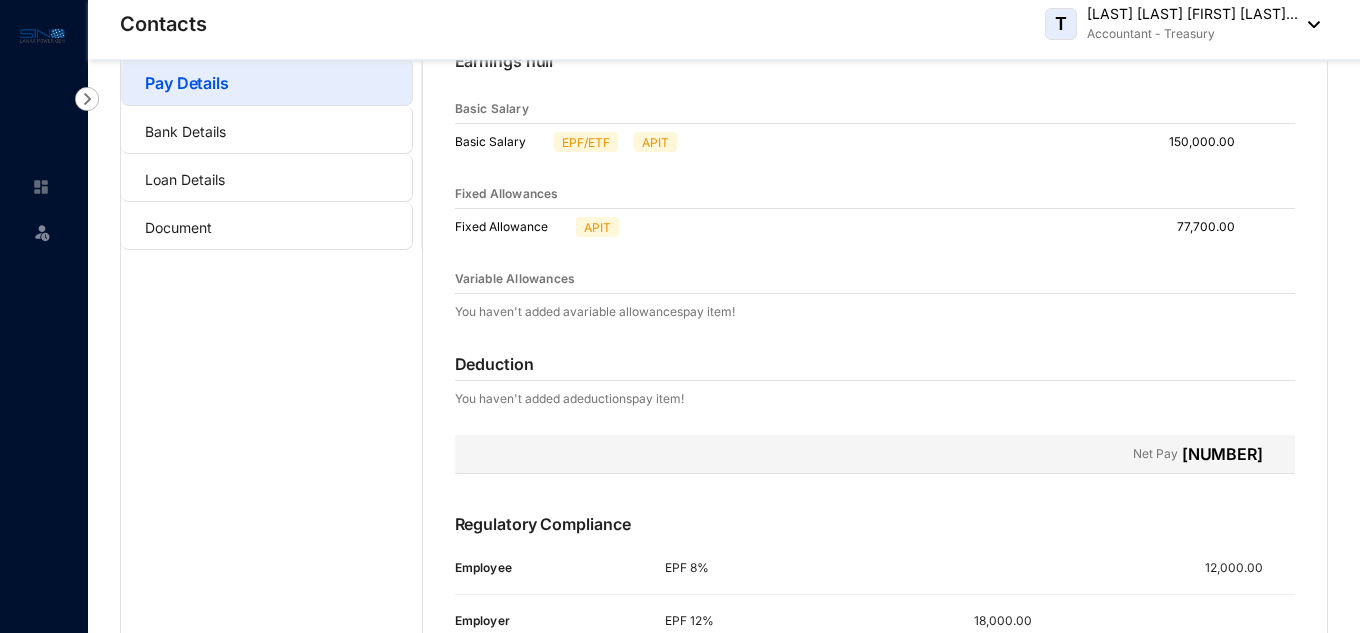 scroll, scrollTop: 4, scrollLeft: 0, axis: vertical 